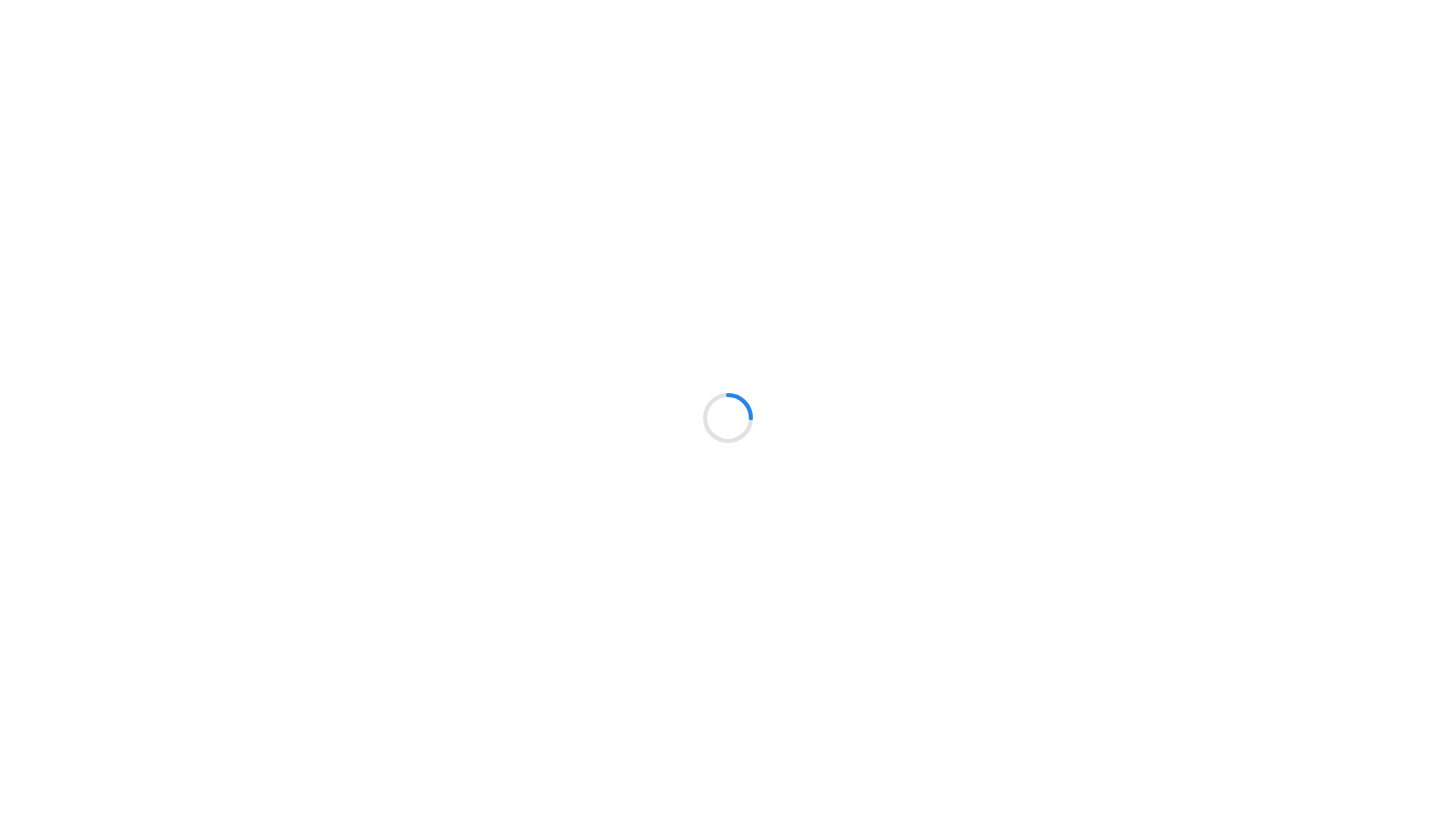 scroll, scrollTop: 0, scrollLeft: 0, axis: both 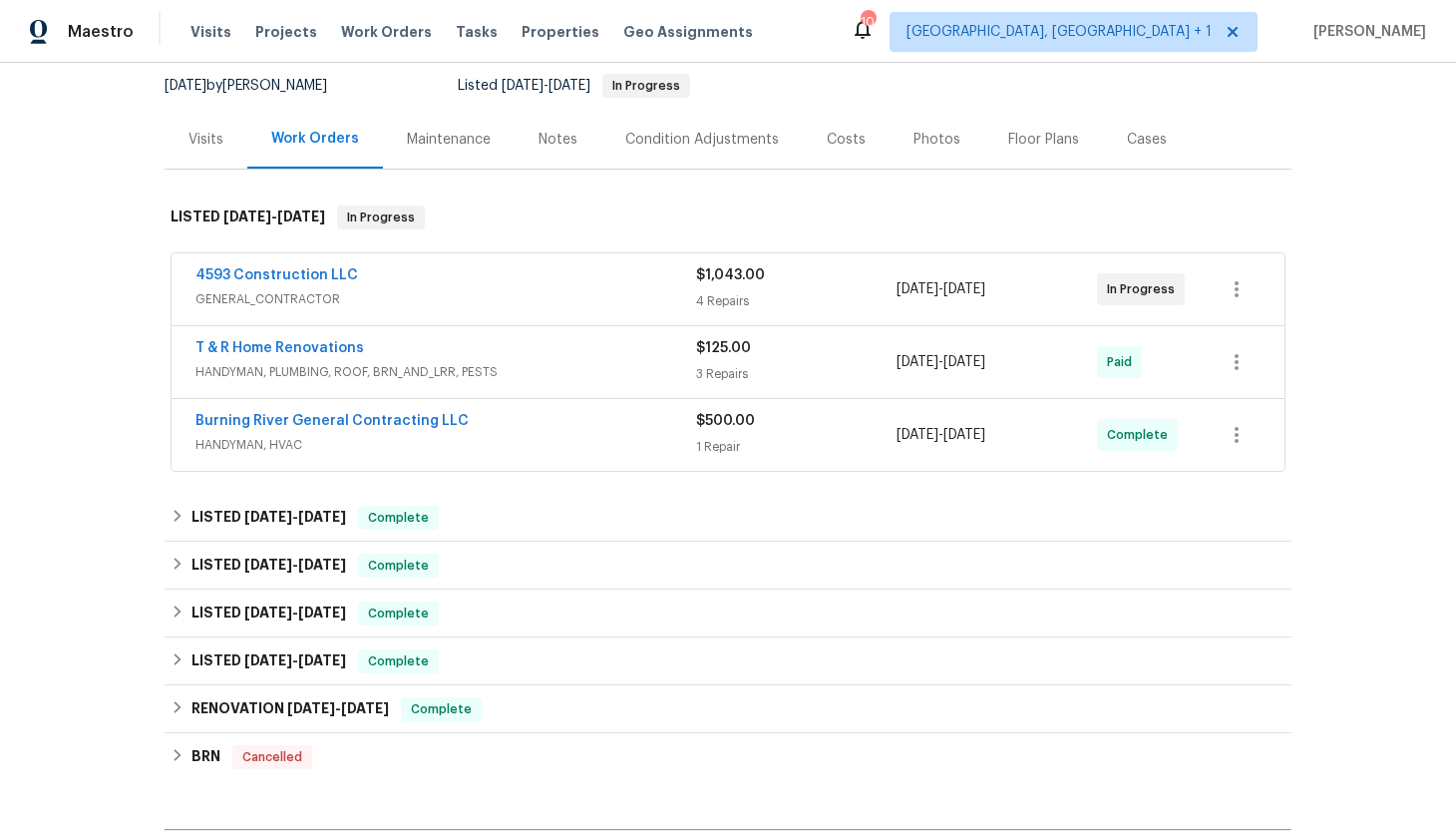 click on "Burning River General Contracting LLC" at bounding box center [446, 423] 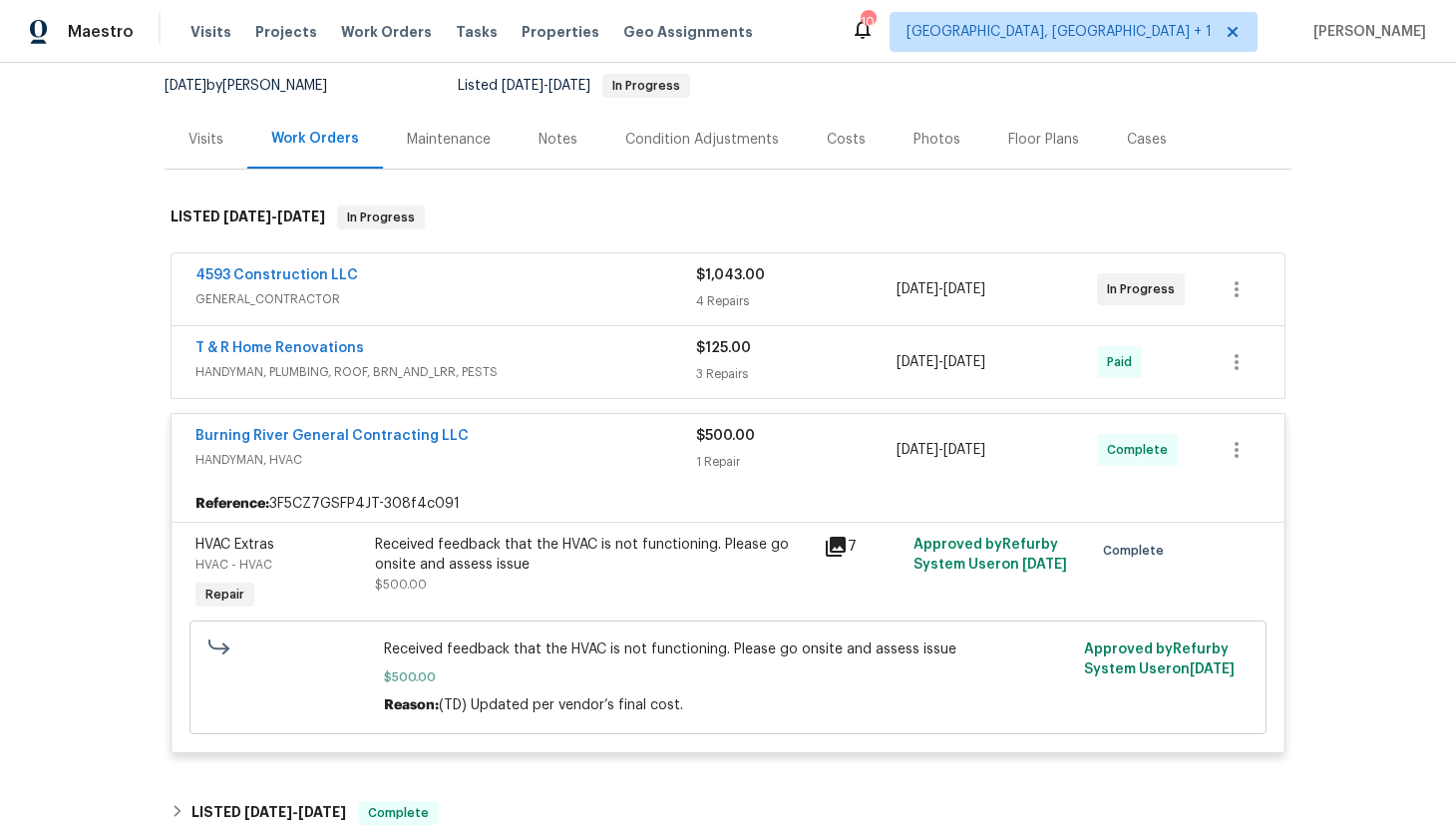 click on "T & R Home Renovations HANDYMAN, PLUMBING, ROOF, BRN_AND_LRR, PESTS $125.00 3 Repairs [DATE]  -  [DATE] Paid" at bounding box center (728, 362) 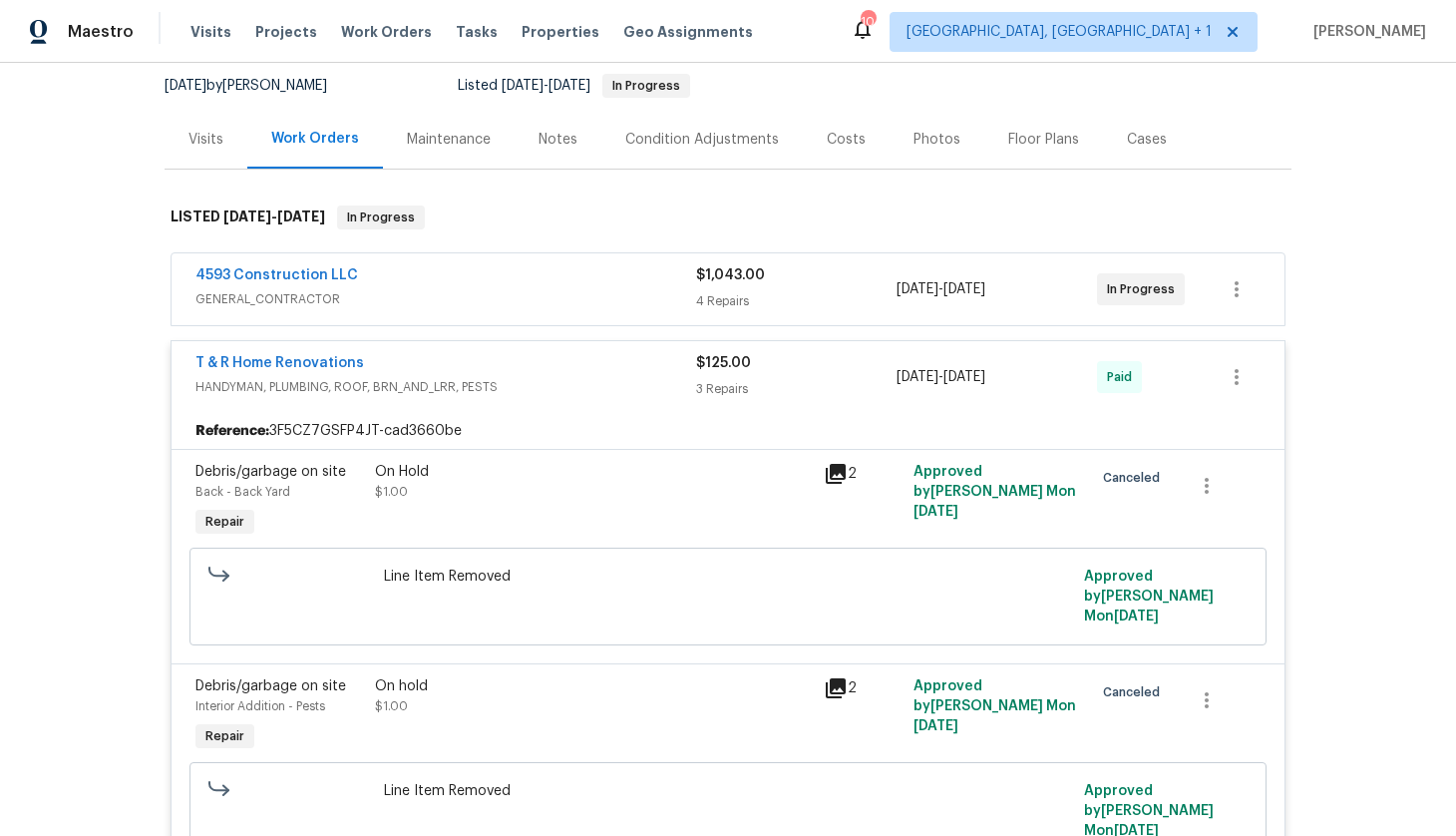click on "GENERAL_CONTRACTOR" at bounding box center [446, 299] 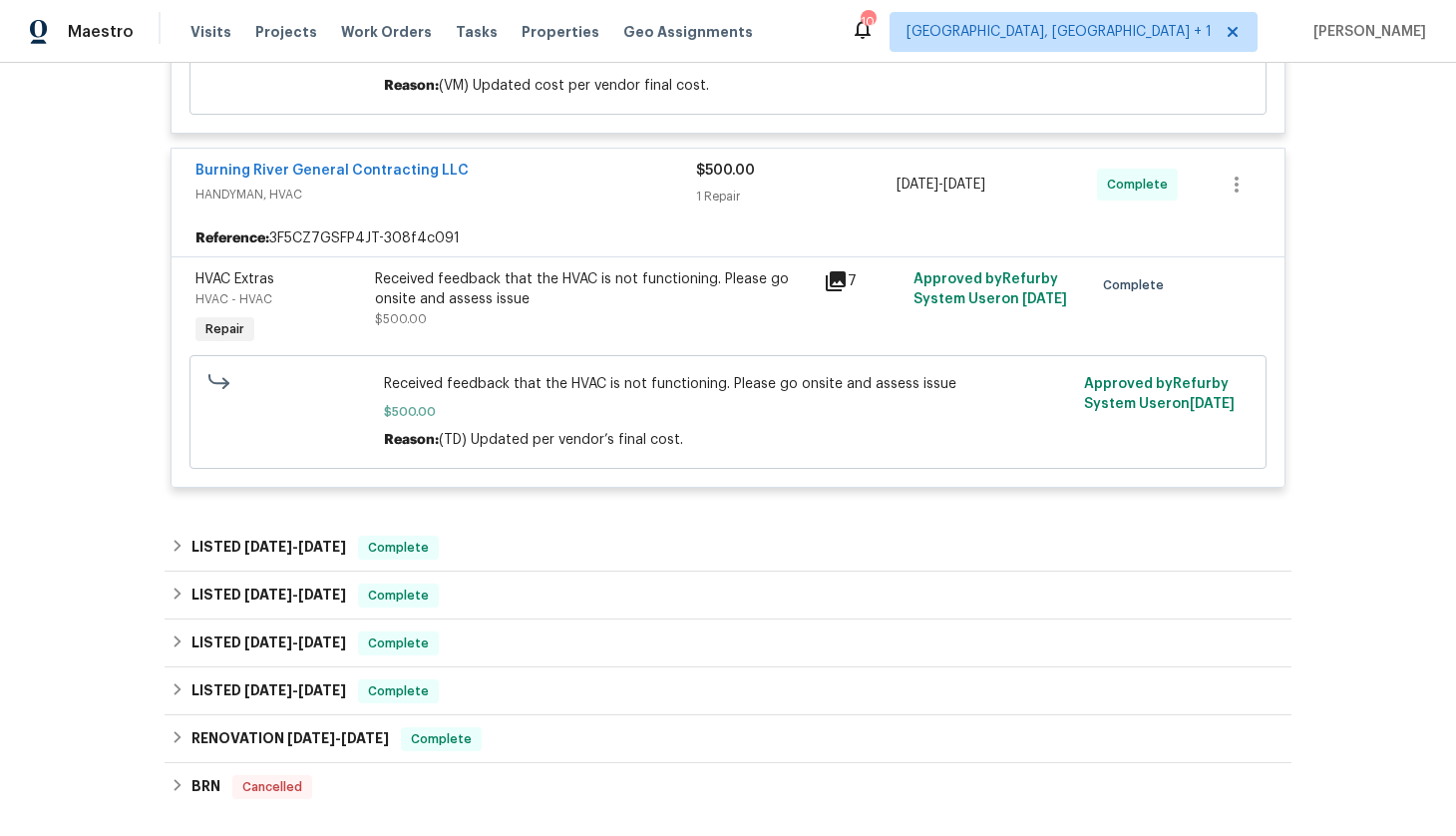 scroll, scrollTop: 1955, scrollLeft: 0, axis: vertical 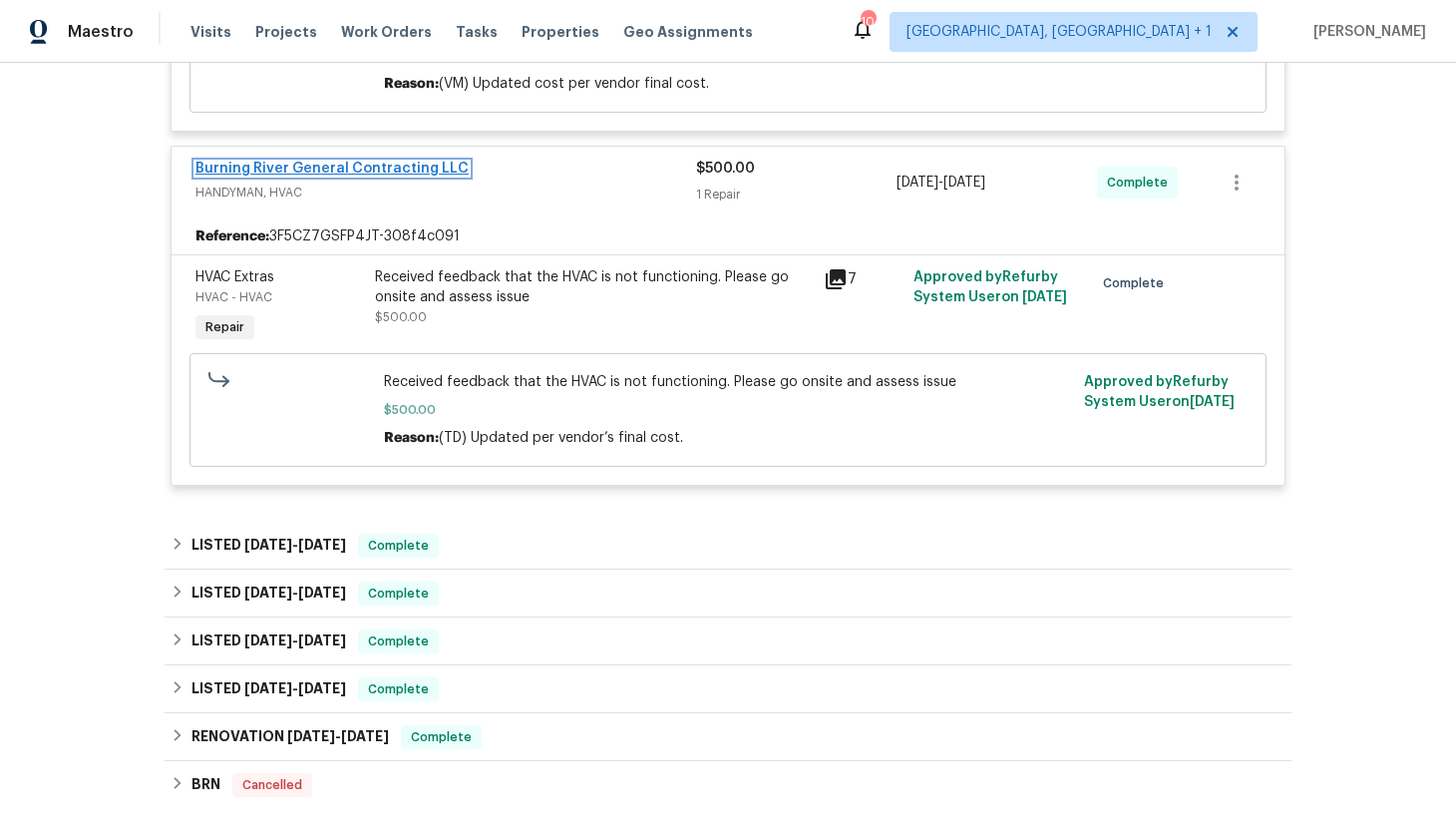 click on "Burning River General Contracting LLC" at bounding box center [332, 169] 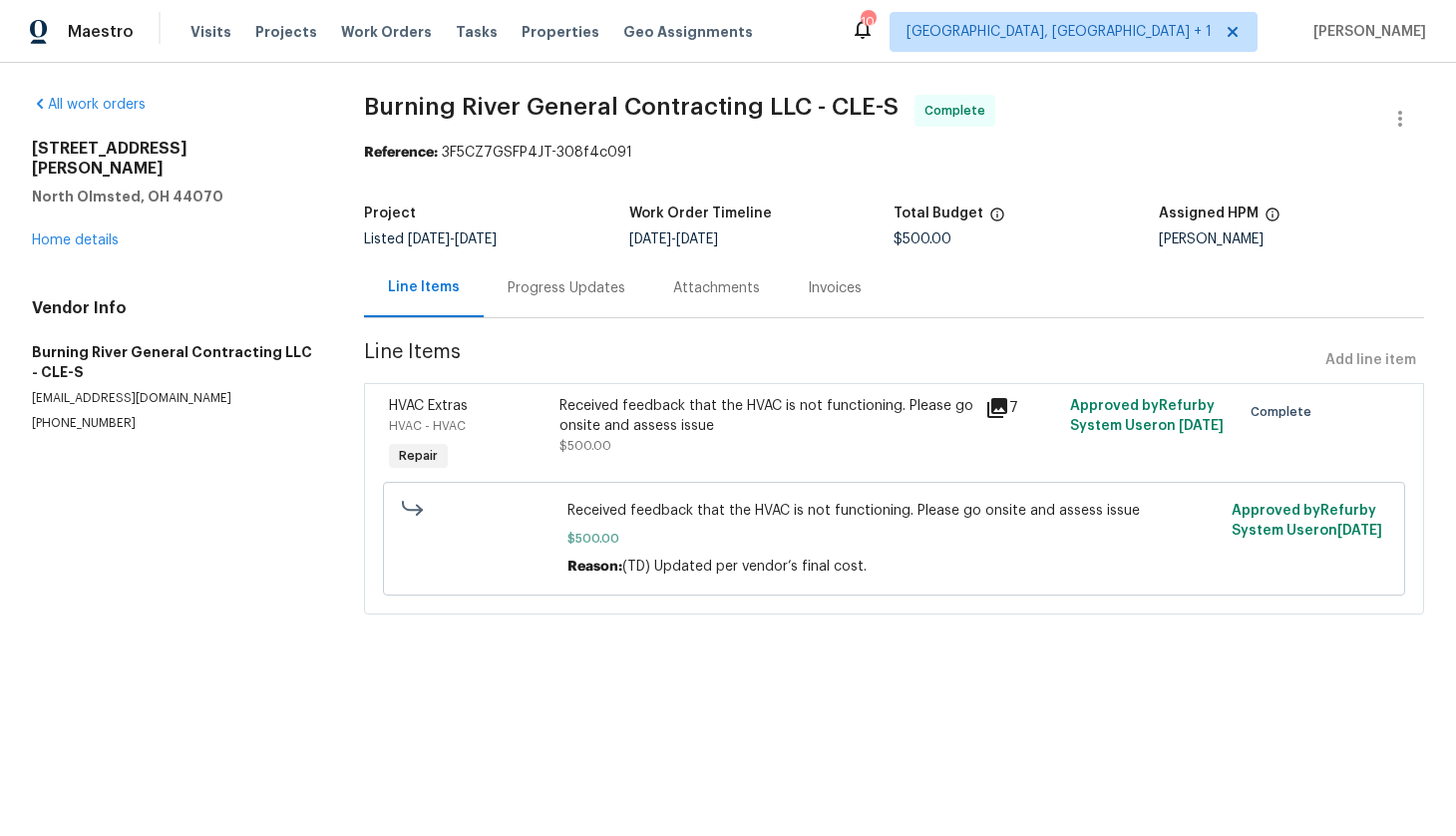 click on "Progress Updates" at bounding box center [566, 287] 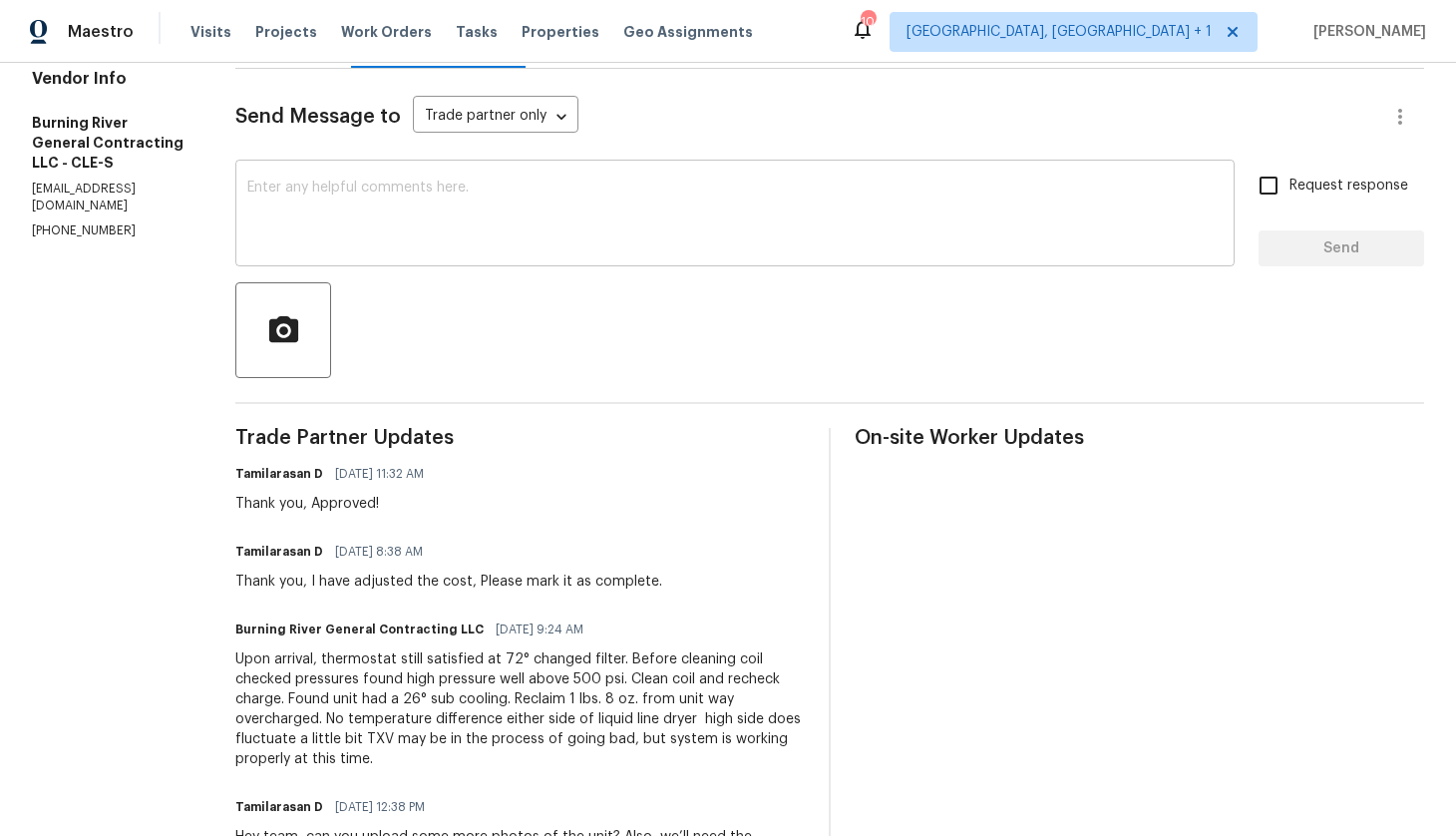 scroll, scrollTop: 247, scrollLeft: 0, axis: vertical 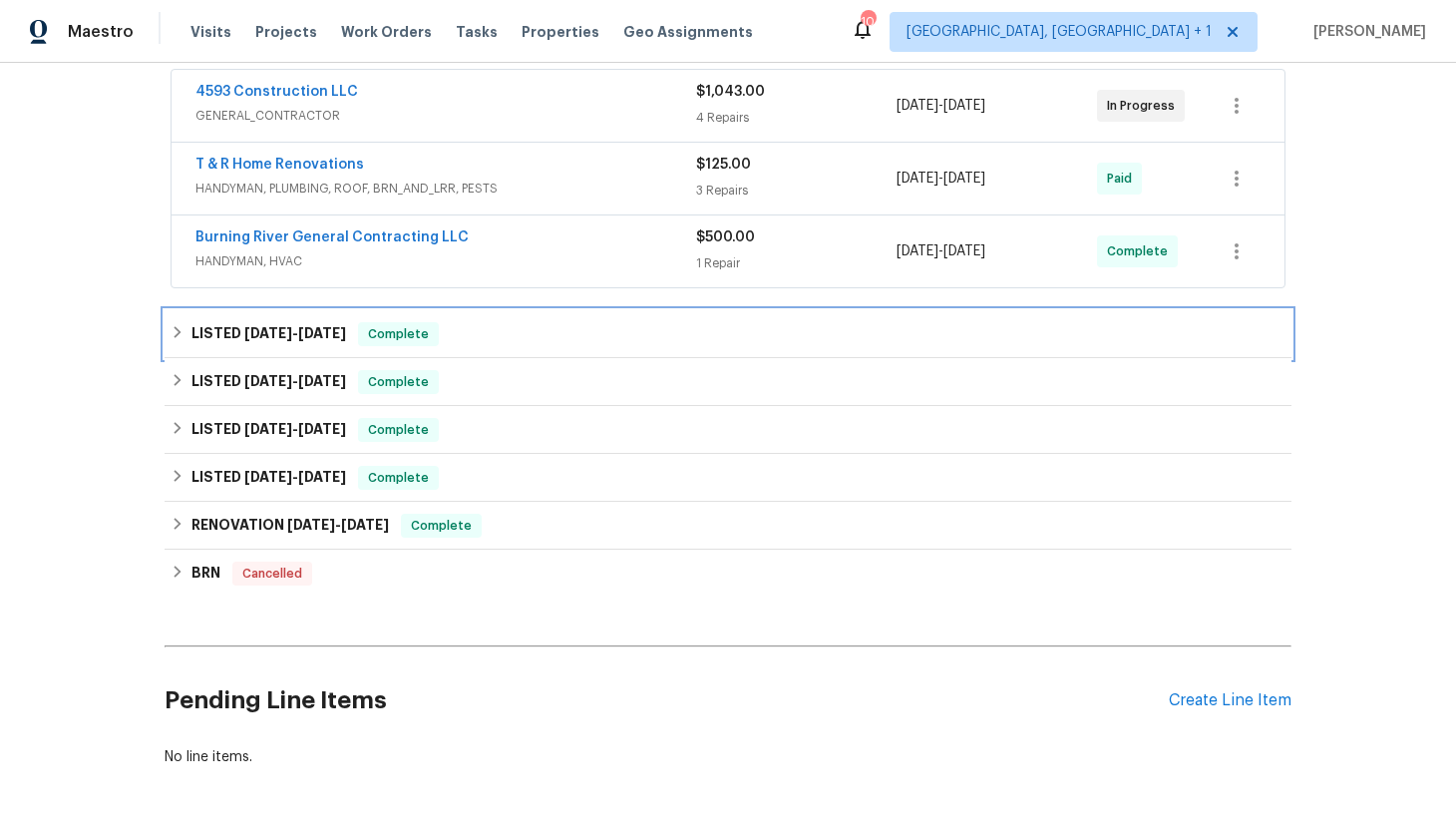 click on "[DATE]" at bounding box center [322, 333] 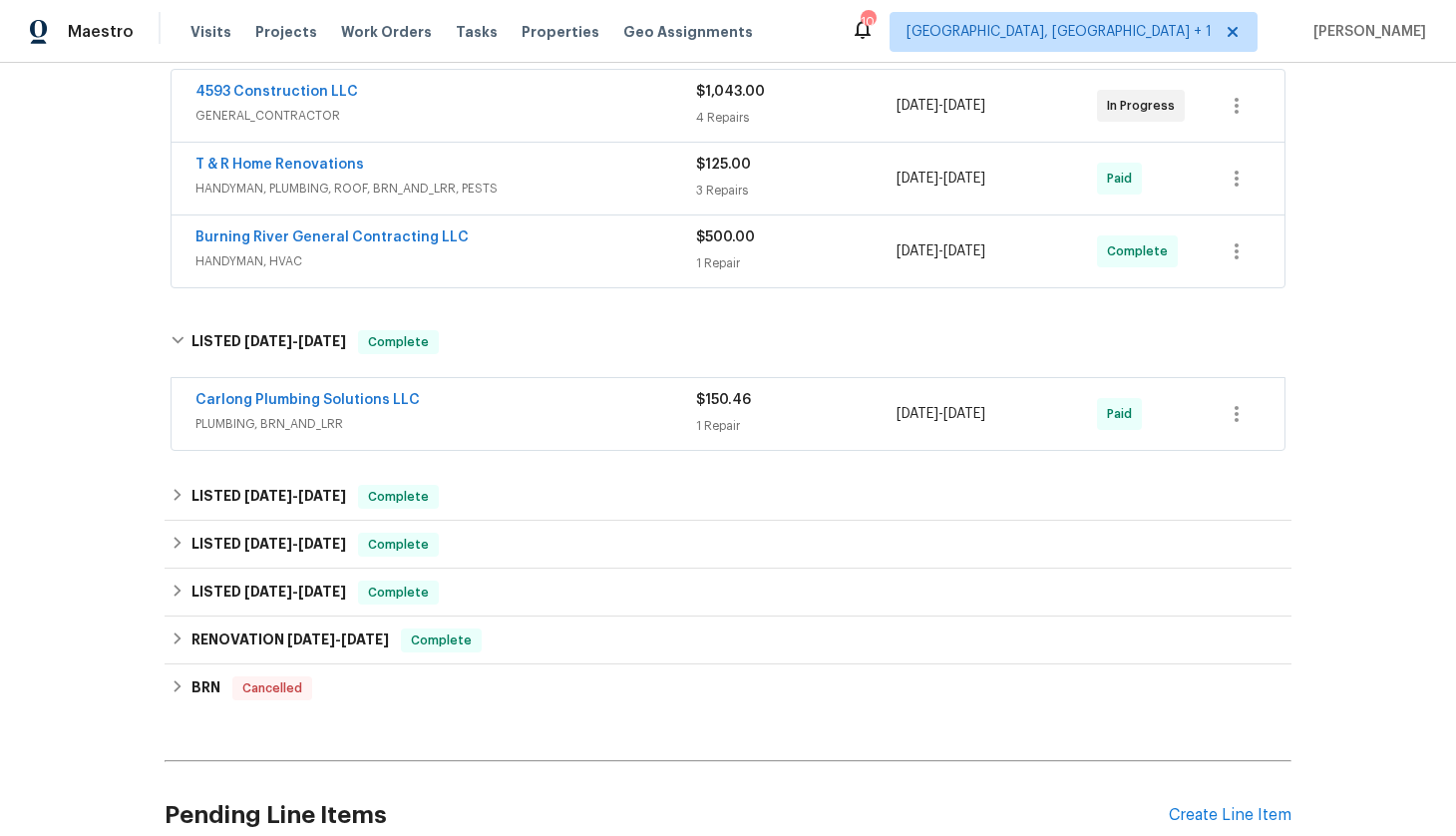 click on "Carlong Plumbing Solutions LLC" at bounding box center [446, 402] 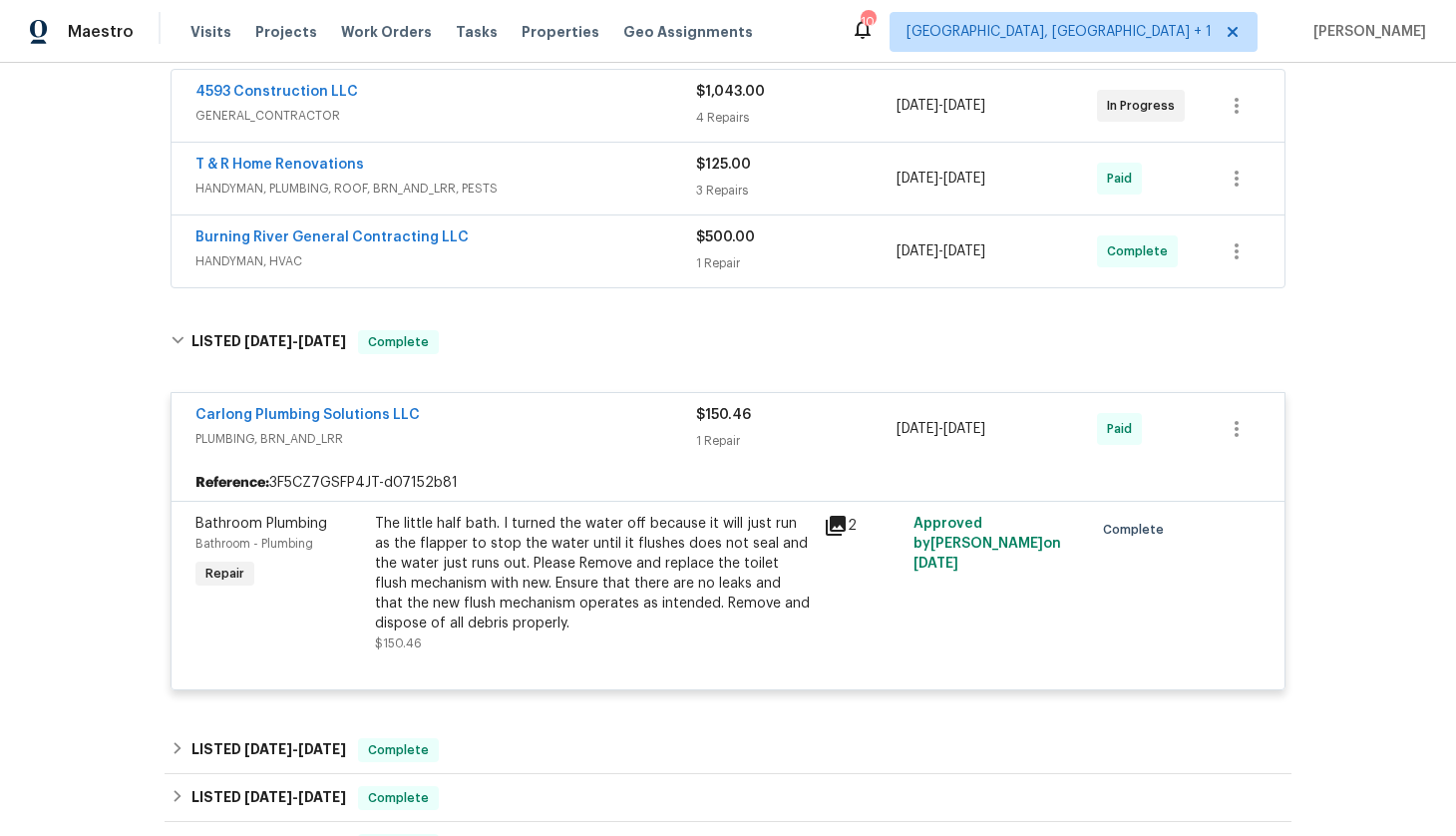 click on "Carlong Plumbing Solutions LLC" at bounding box center [446, 417] 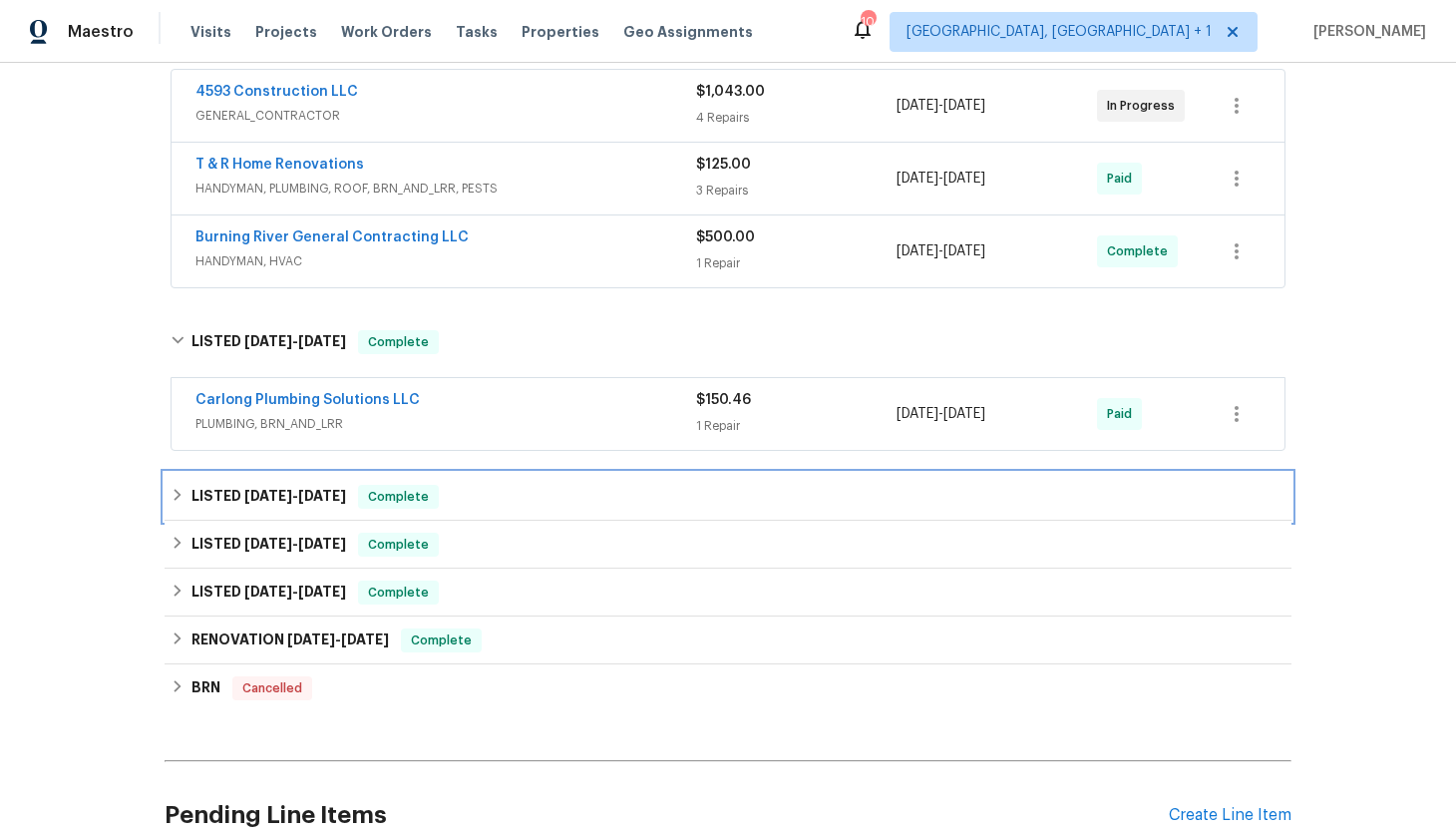 click on "Complete" at bounding box center [398, 497] 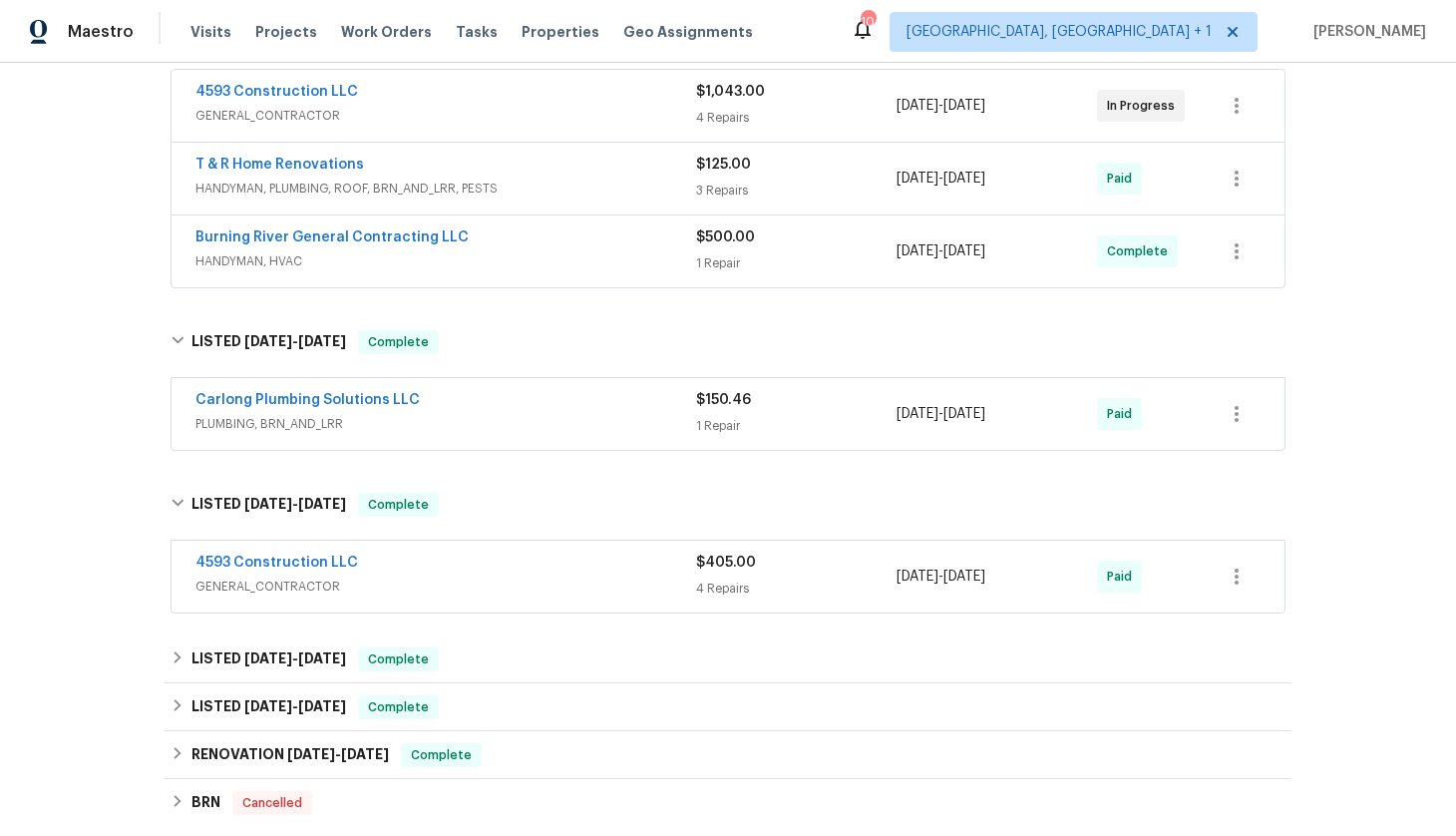 click on "GENERAL_CONTRACTOR" at bounding box center [446, 587] 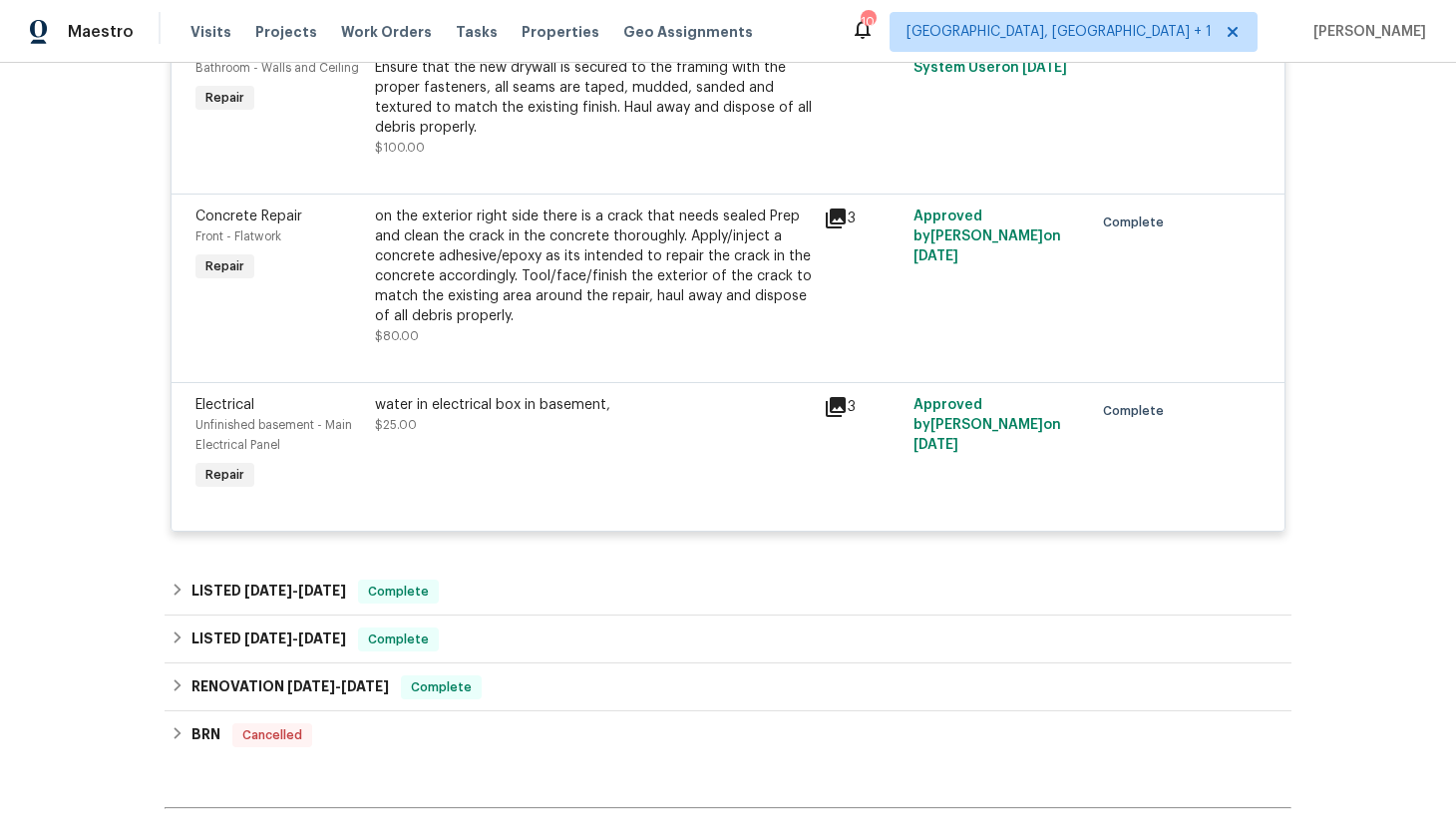 scroll, scrollTop: 1225, scrollLeft: 0, axis: vertical 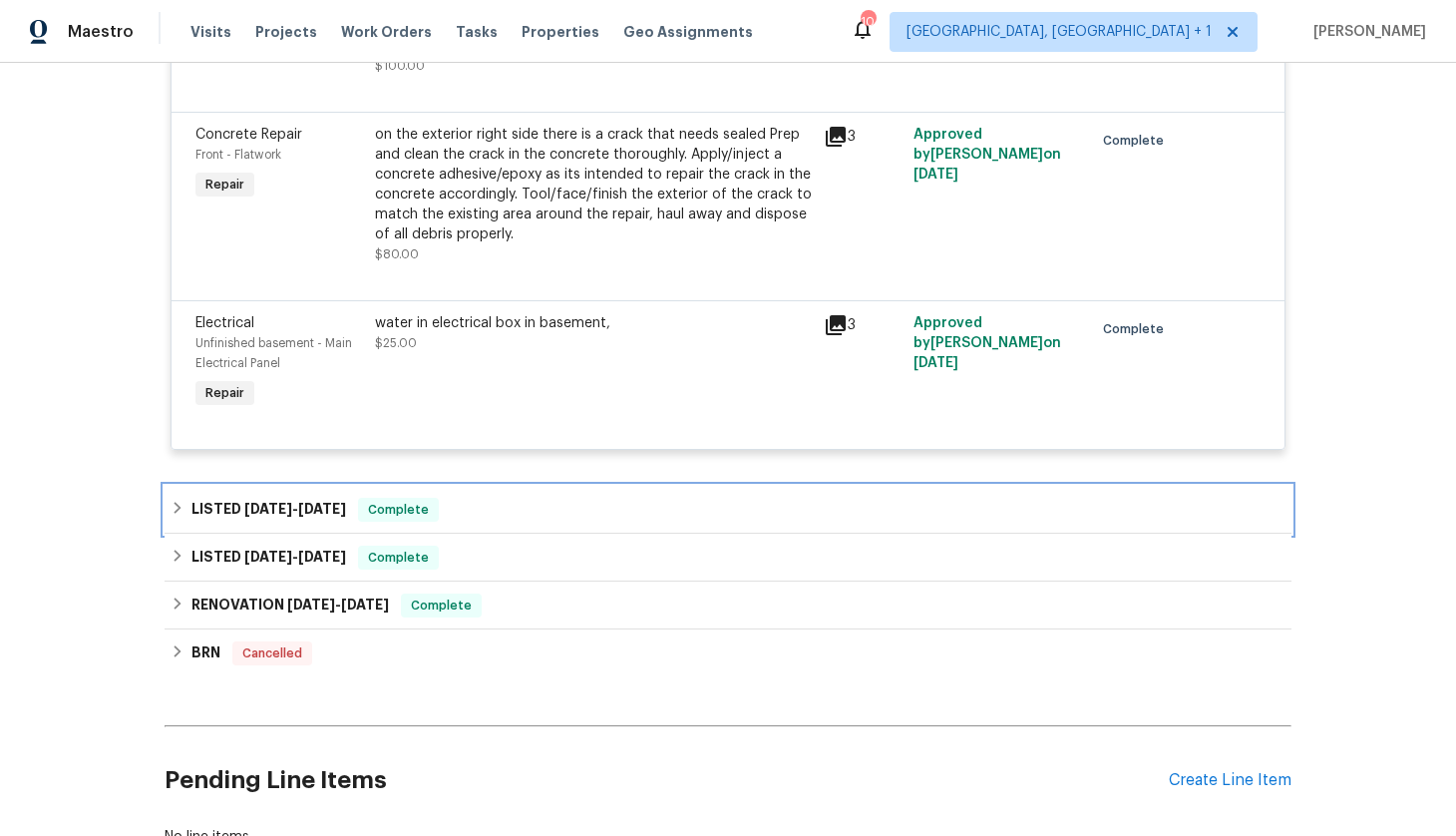 click on "LISTED   [DATE]  -  [DATE]" at bounding box center (268, 510) 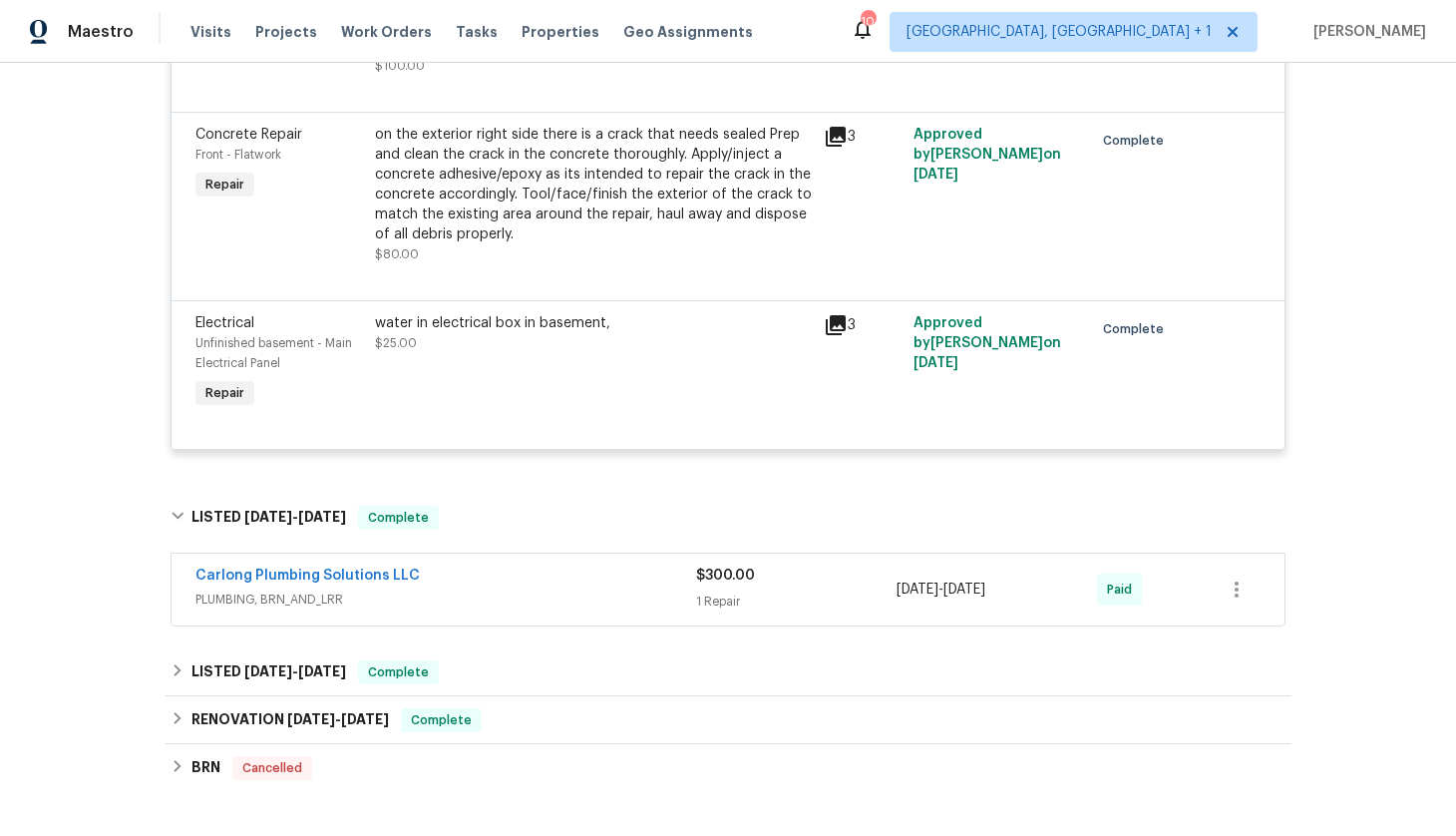 click on "PLUMBING, BRN_AND_LRR" at bounding box center [446, 600] 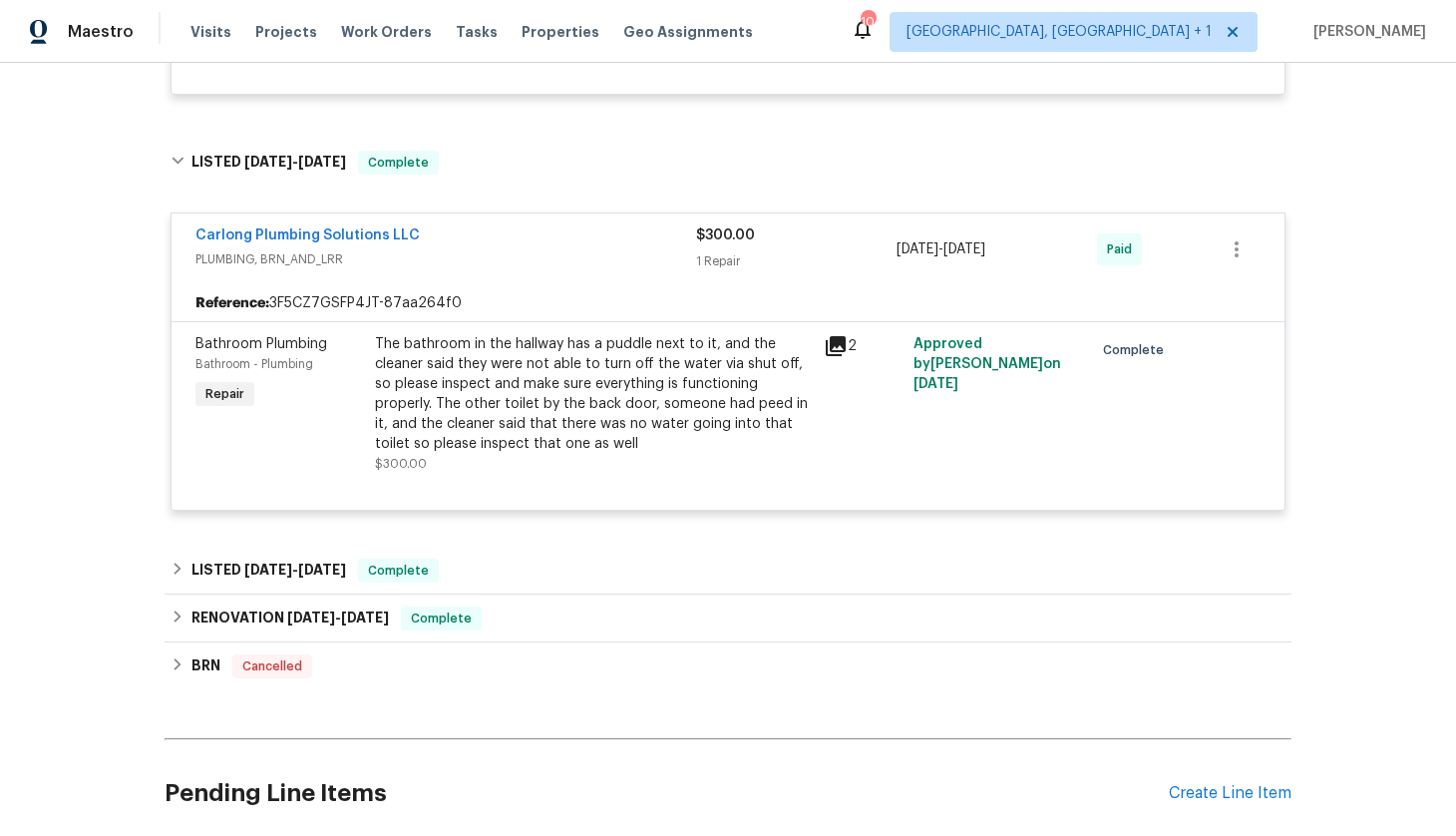 scroll, scrollTop: 1582, scrollLeft: 0, axis: vertical 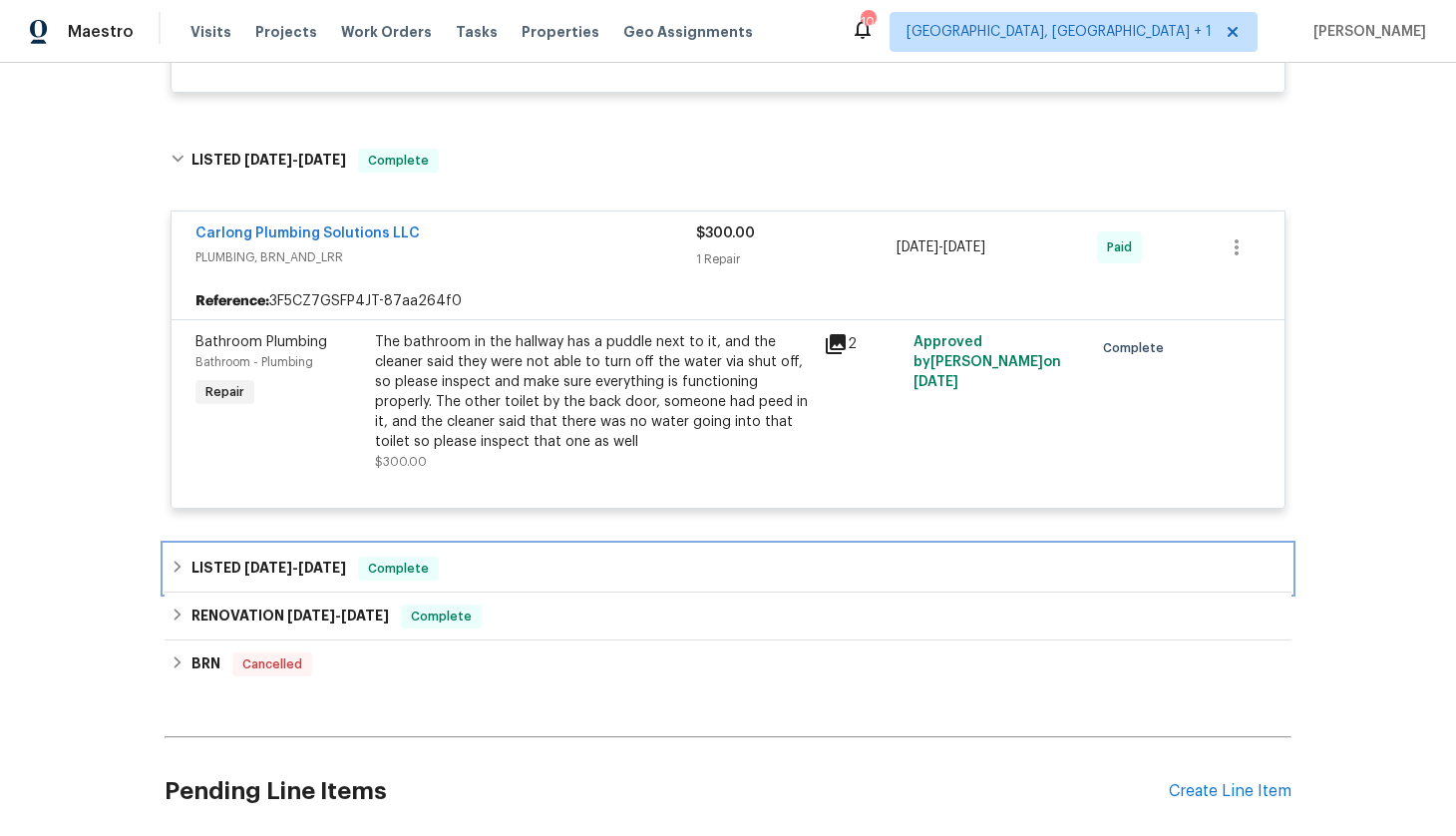 click on "LISTED   [DATE]  -  [DATE] Complete" at bounding box center (728, 569) 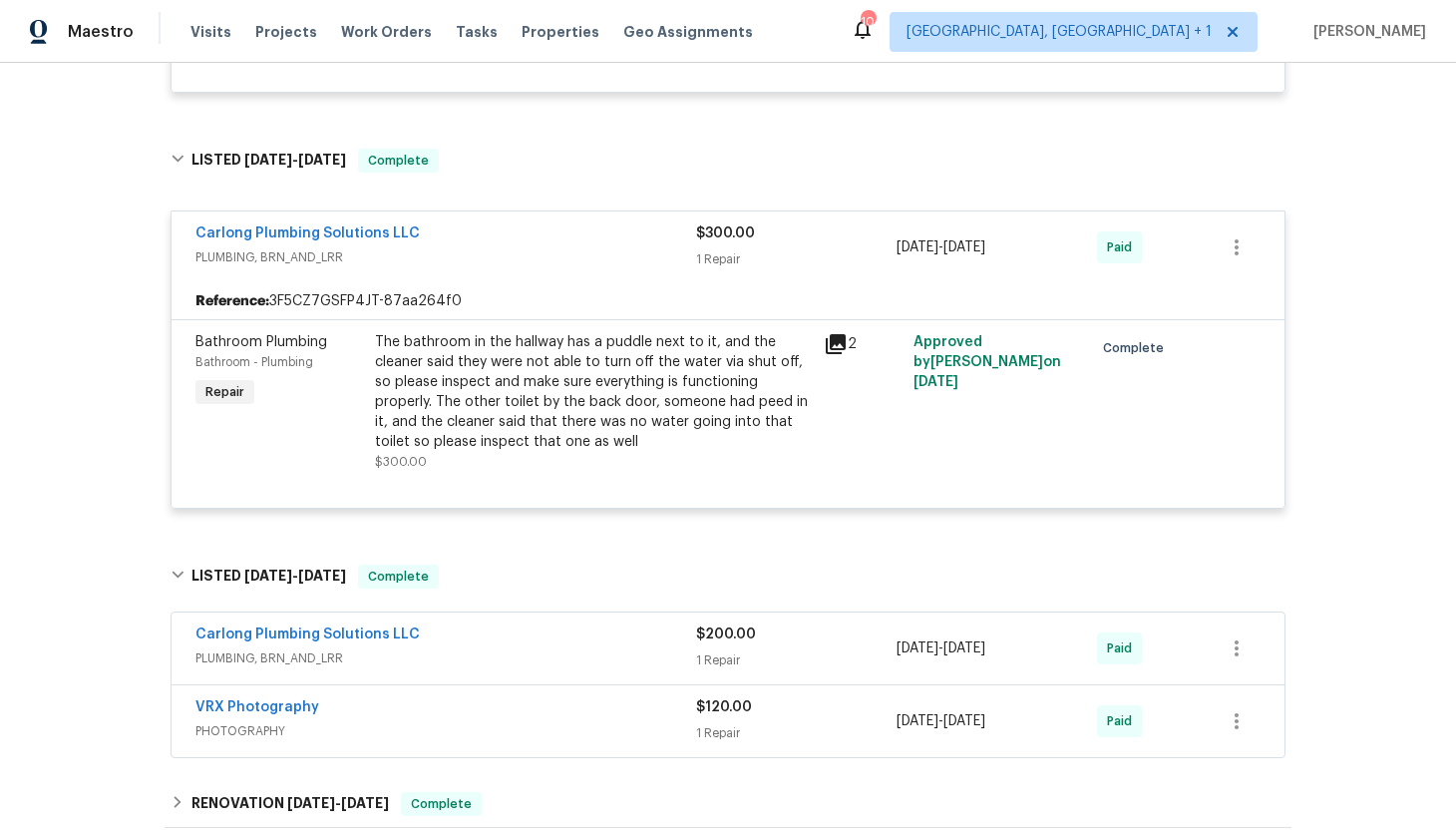 click on "Carlong Plumbing Solutions LLC" at bounding box center (446, 636) 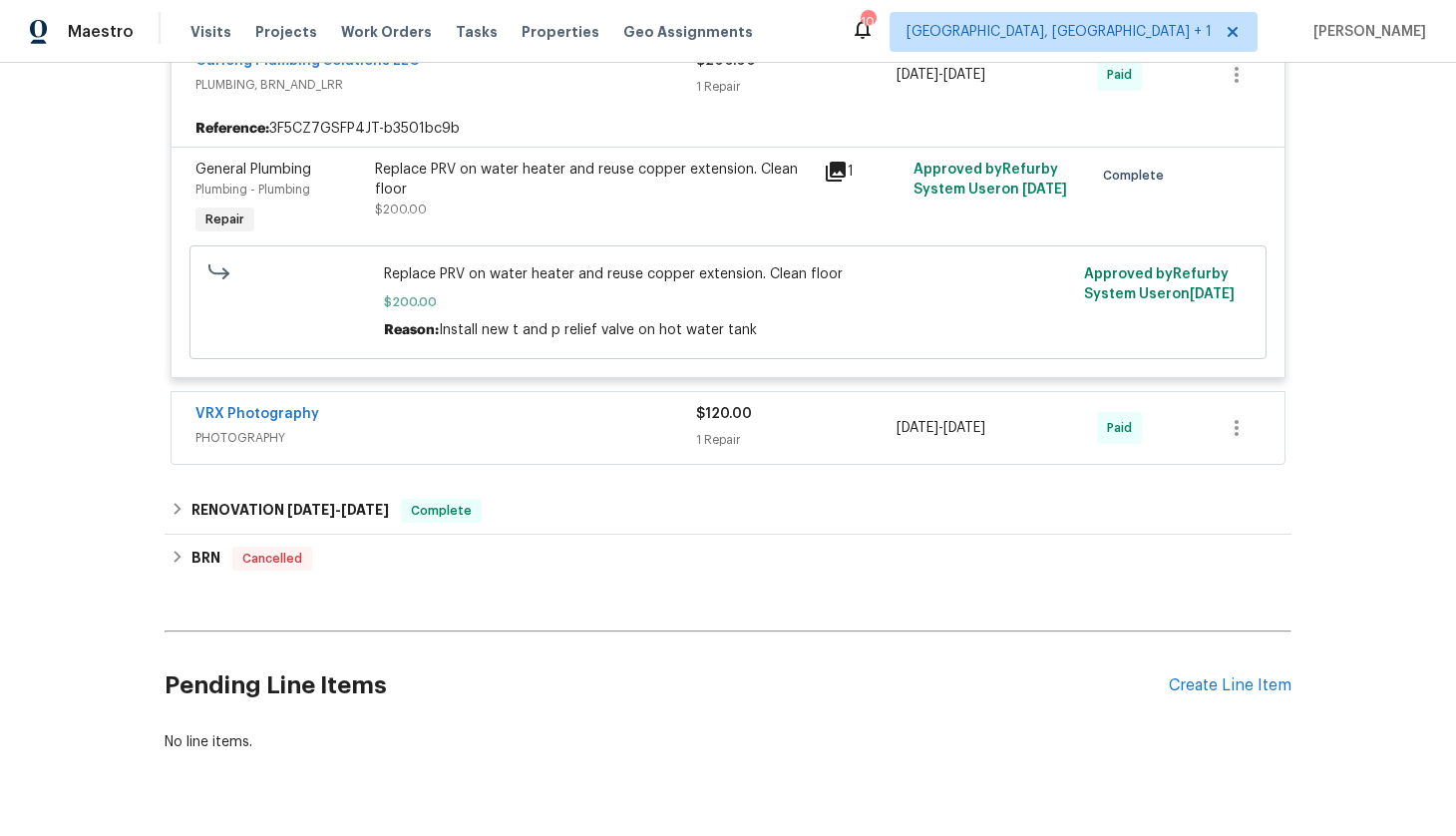 scroll, scrollTop: 2186, scrollLeft: 0, axis: vertical 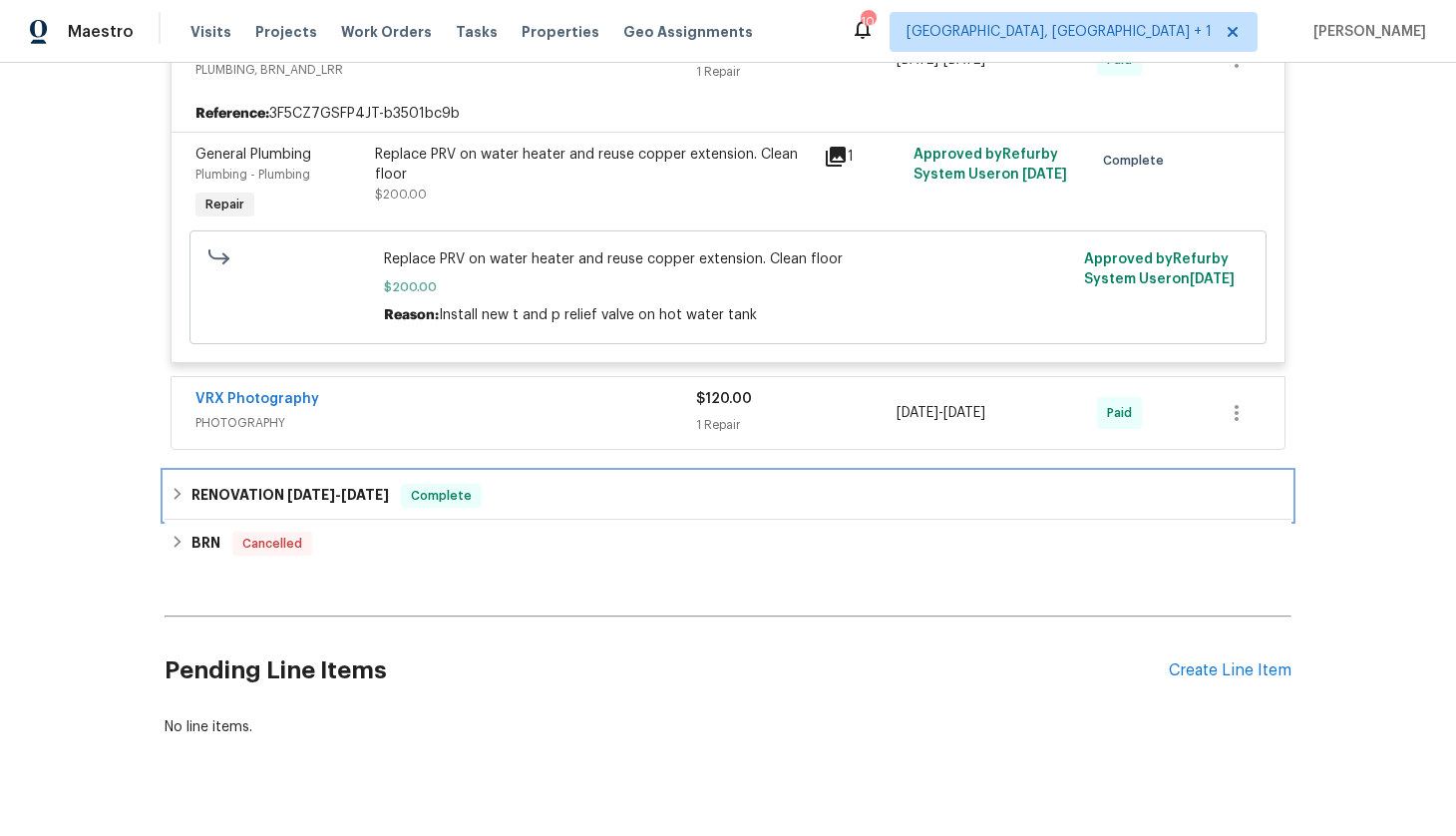 click on "Complete" at bounding box center (441, 496) 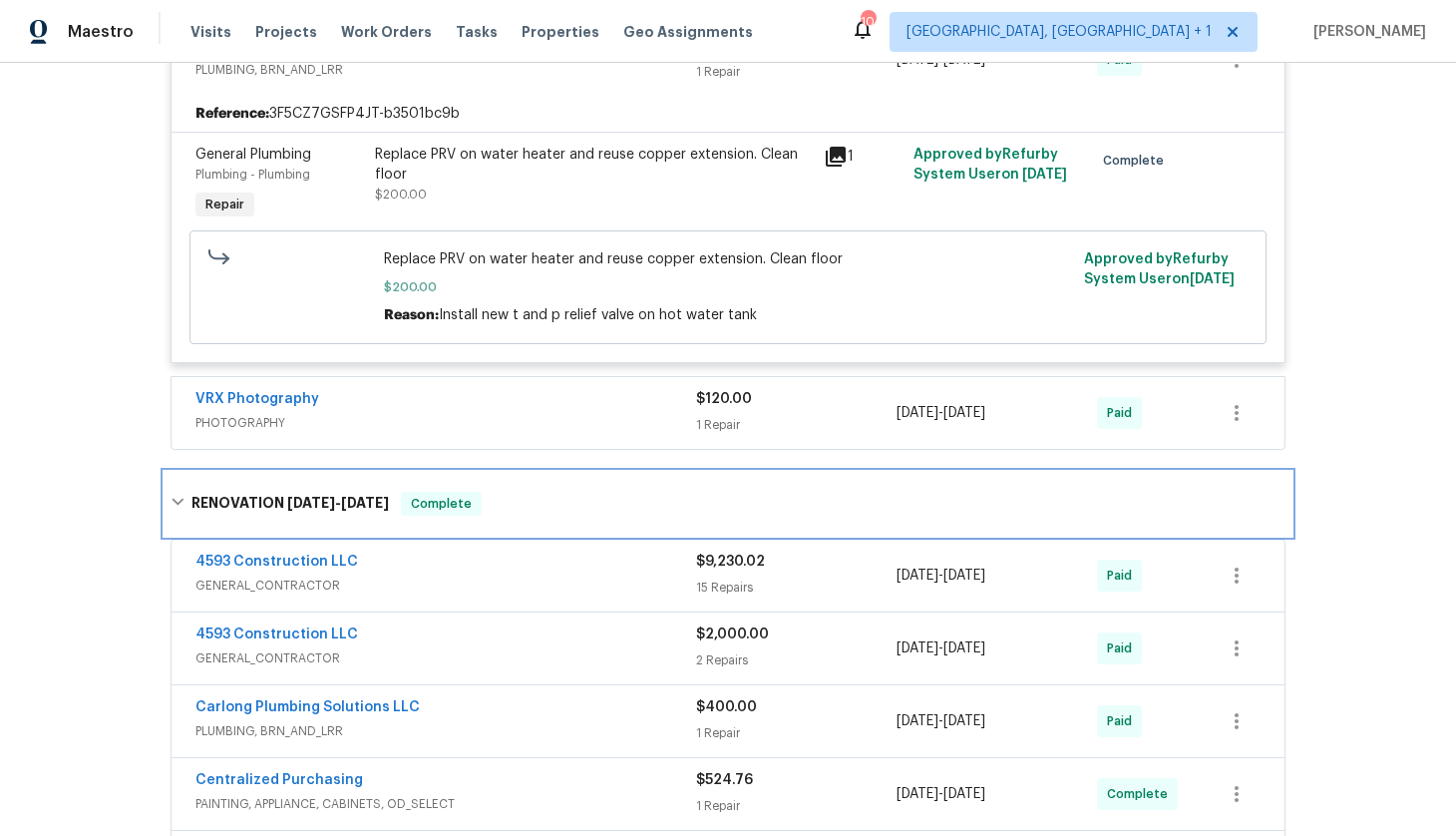 scroll, scrollTop: 2147, scrollLeft: 0, axis: vertical 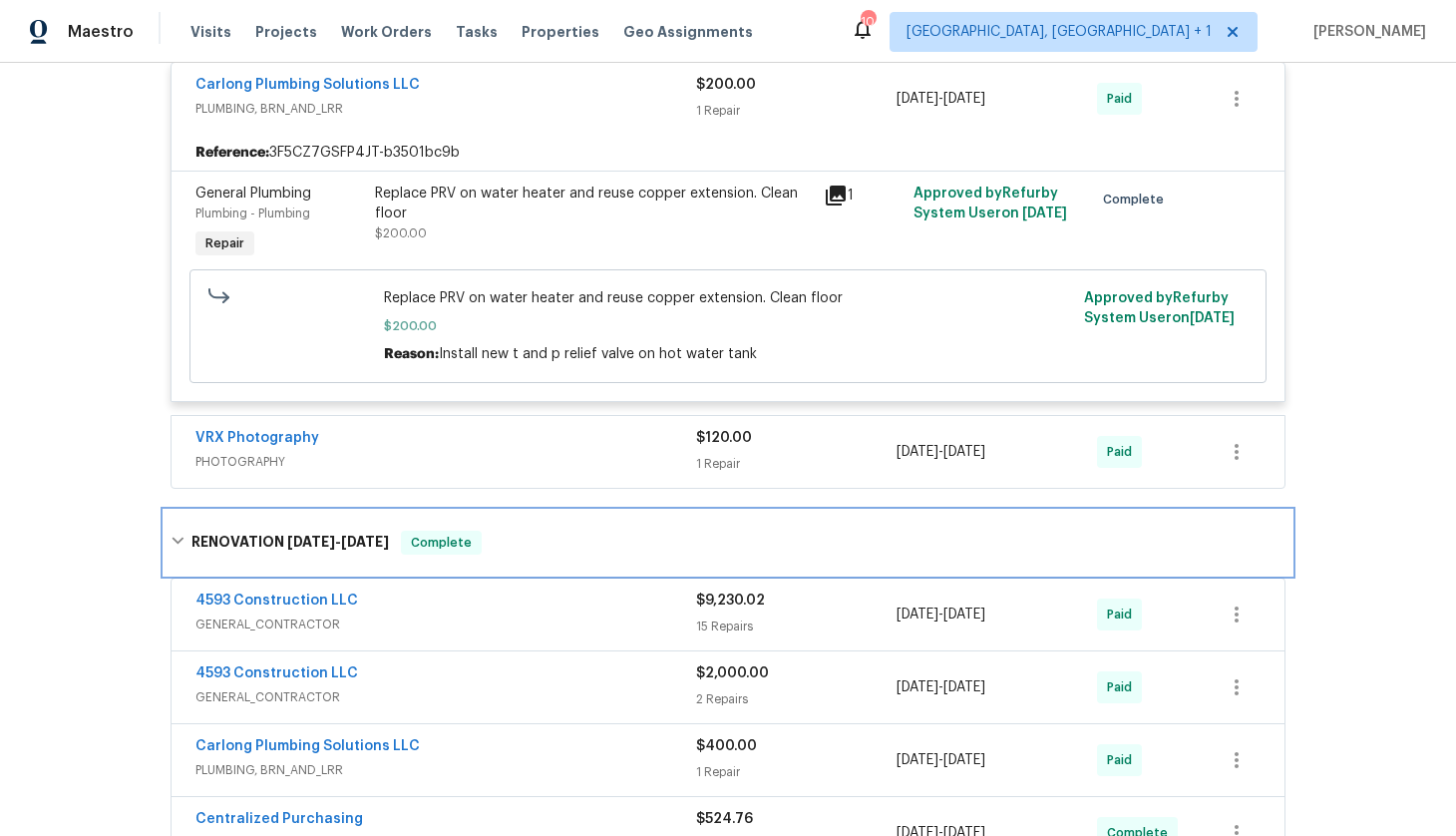 click on "[DATE]" at bounding box center (365, 542) 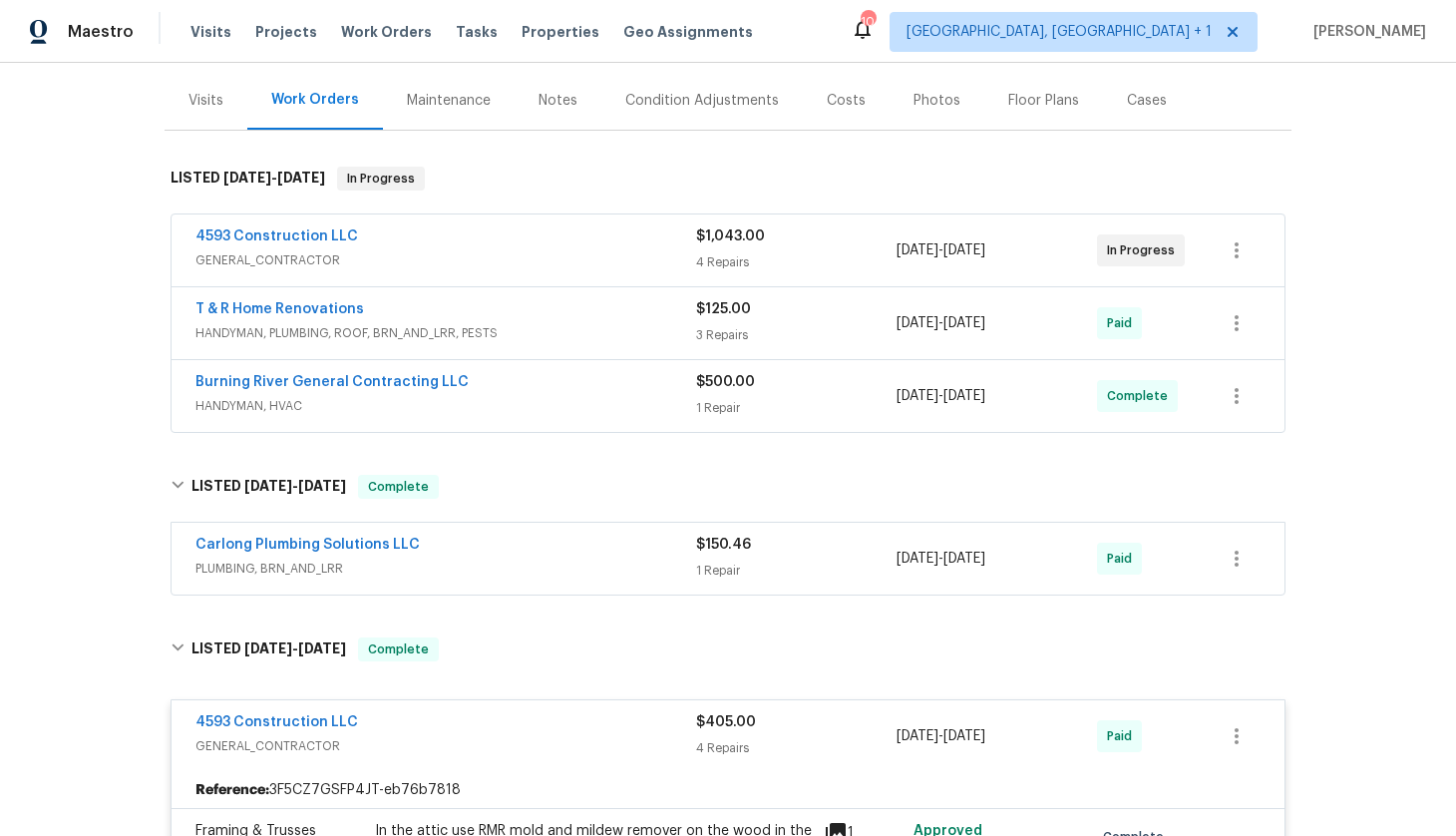 scroll, scrollTop: 200, scrollLeft: 0, axis: vertical 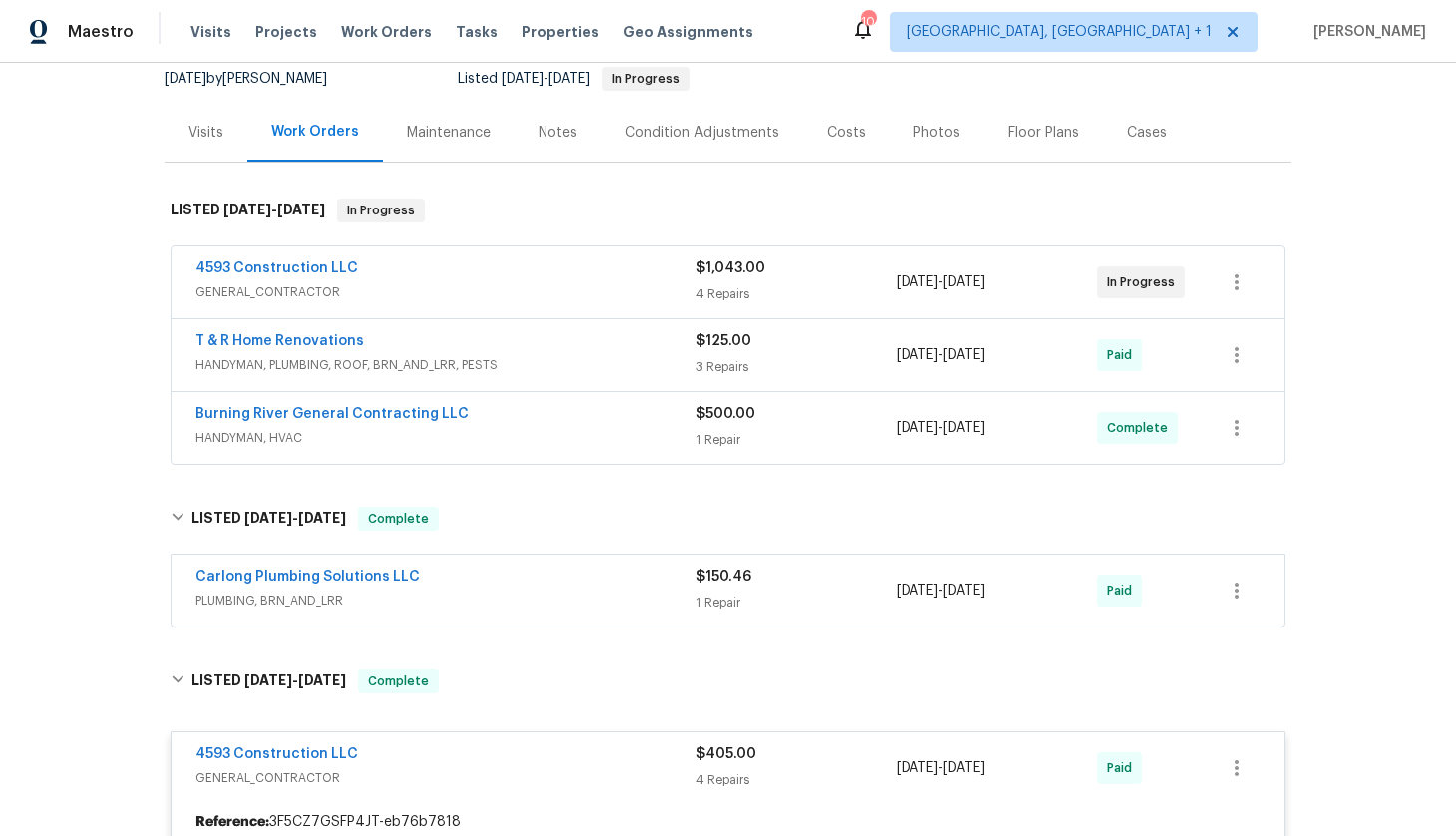 click on "GENERAL_CONTRACTOR" at bounding box center [446, 292] 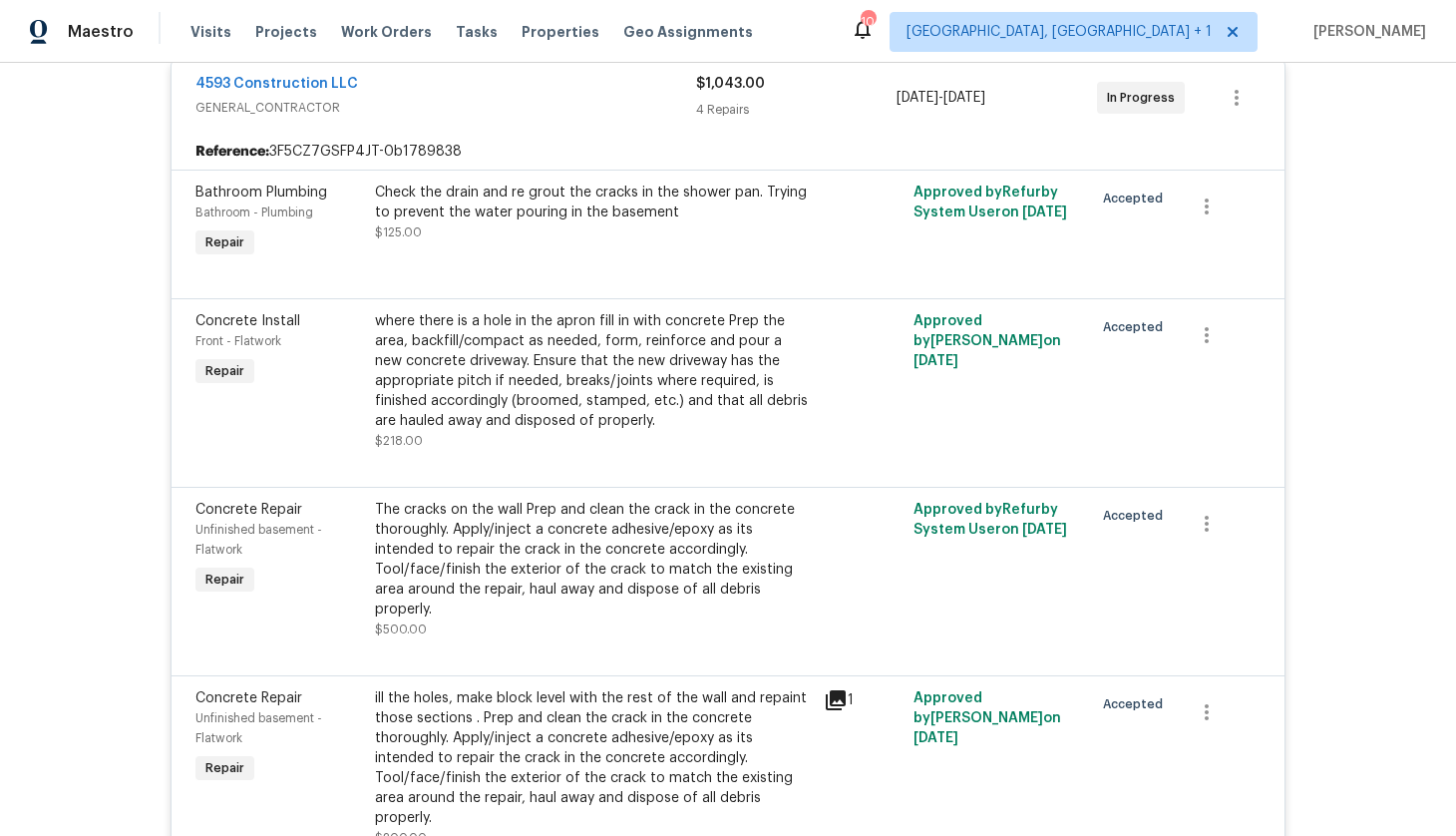 scroll, scrollTop: 395, scrollLeft: 0, axis: vertical 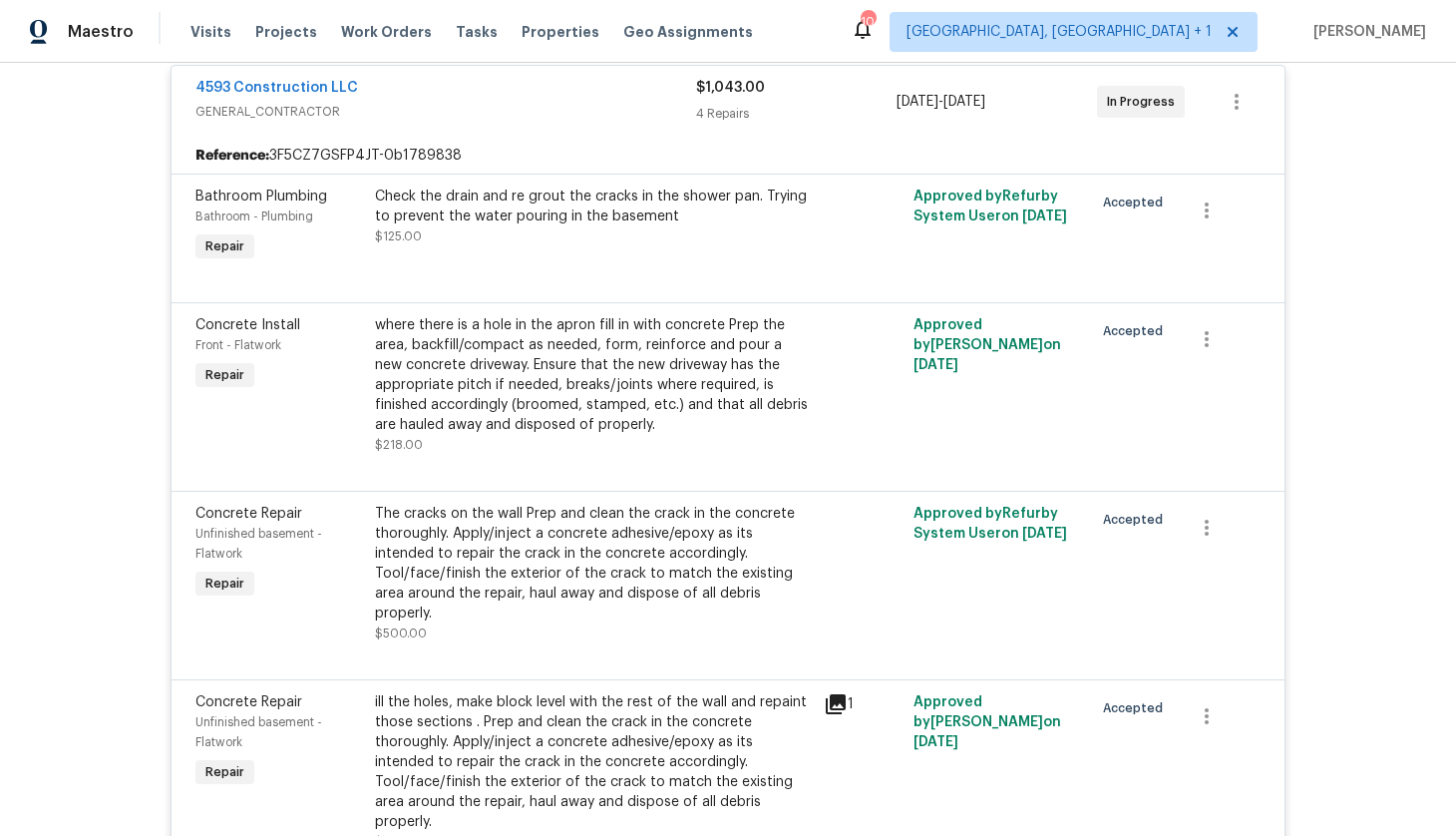 click on "4593 Construction LLC GENERAL_CONTRACTOR" at bounding box center [446, 102] 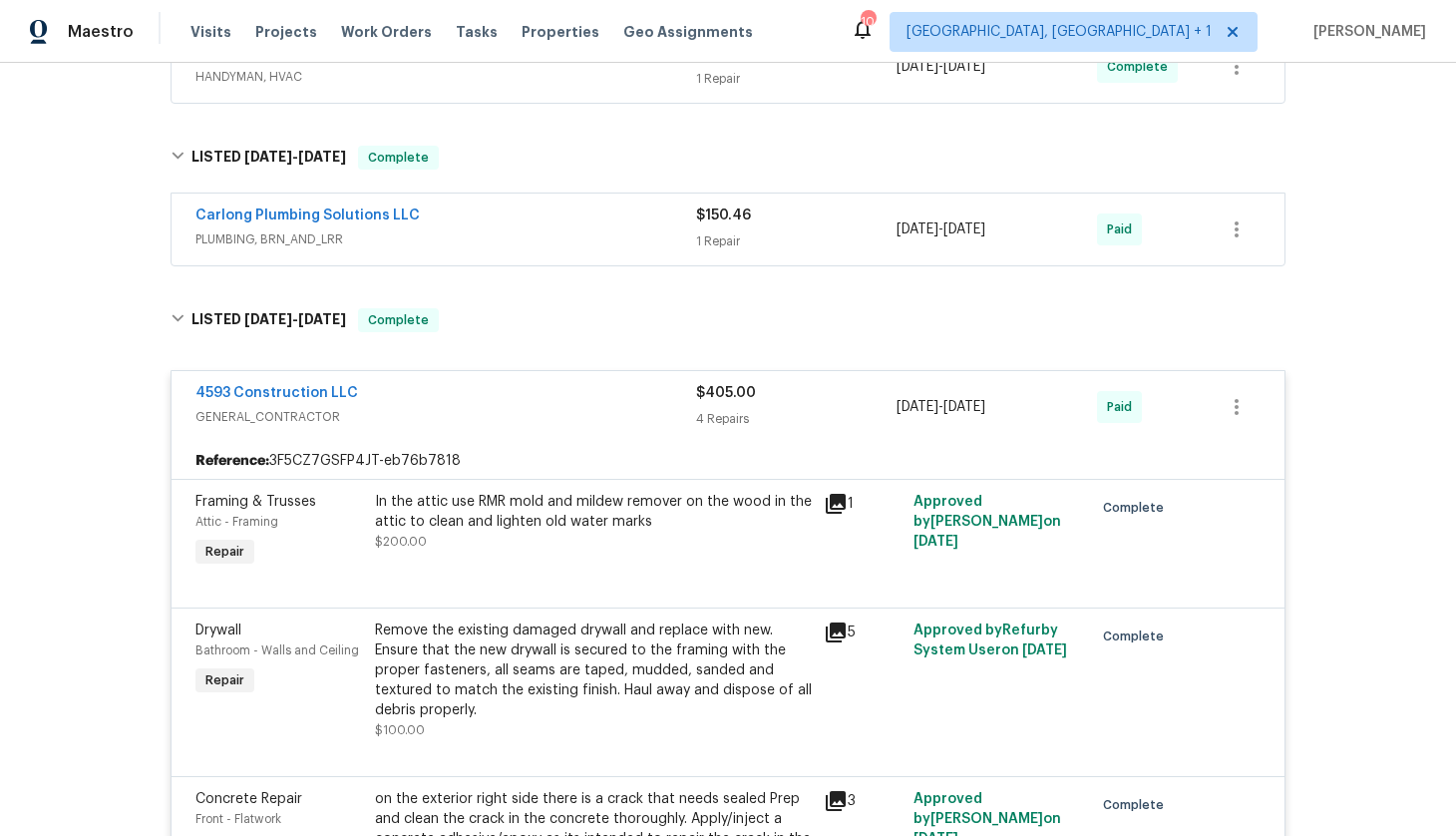 scroll, scrollTop: 519, scrollLeft: 0, axis: vertical 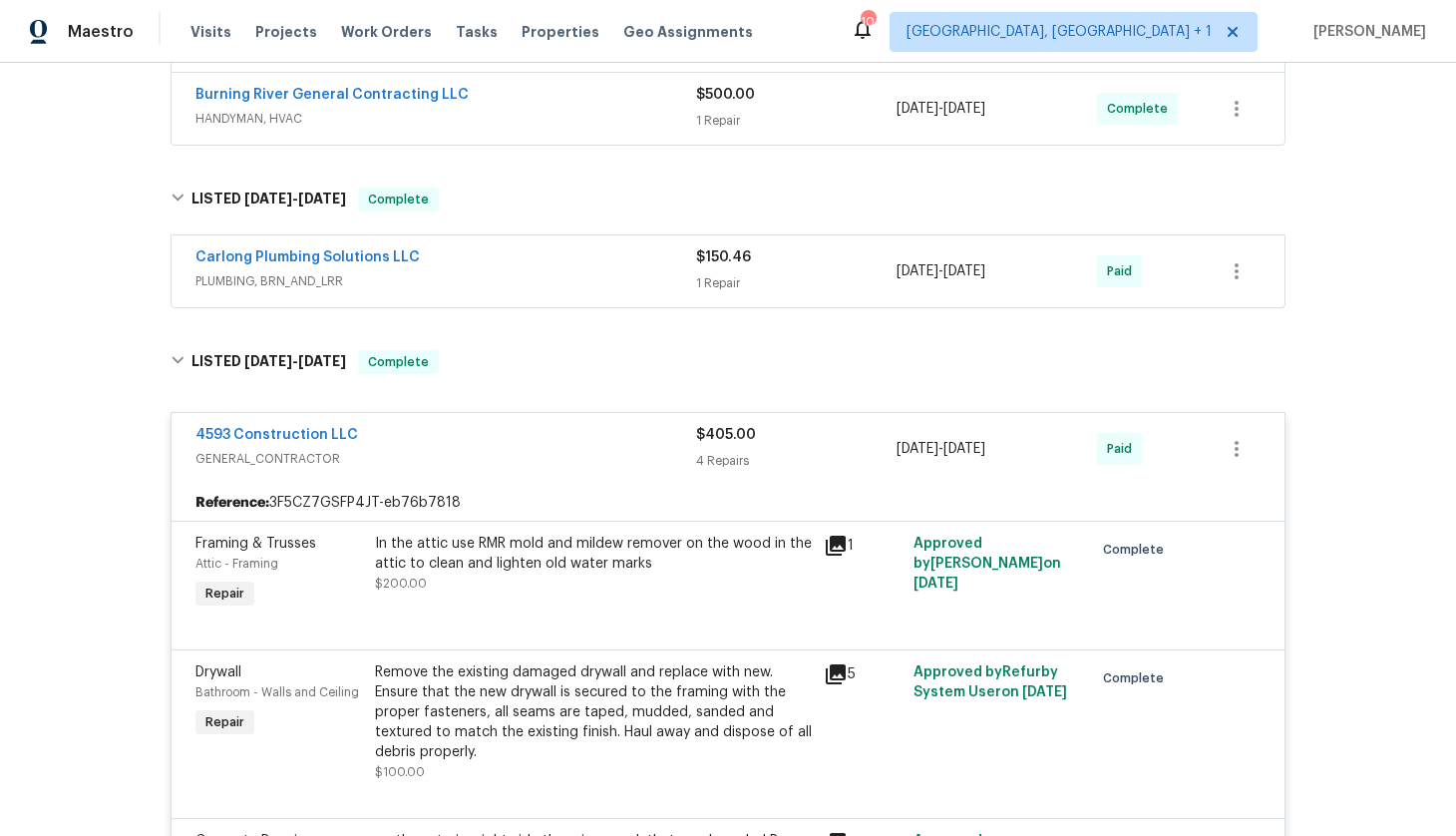 click on "4593 Construction LLC" at bounding box center (446, 437) 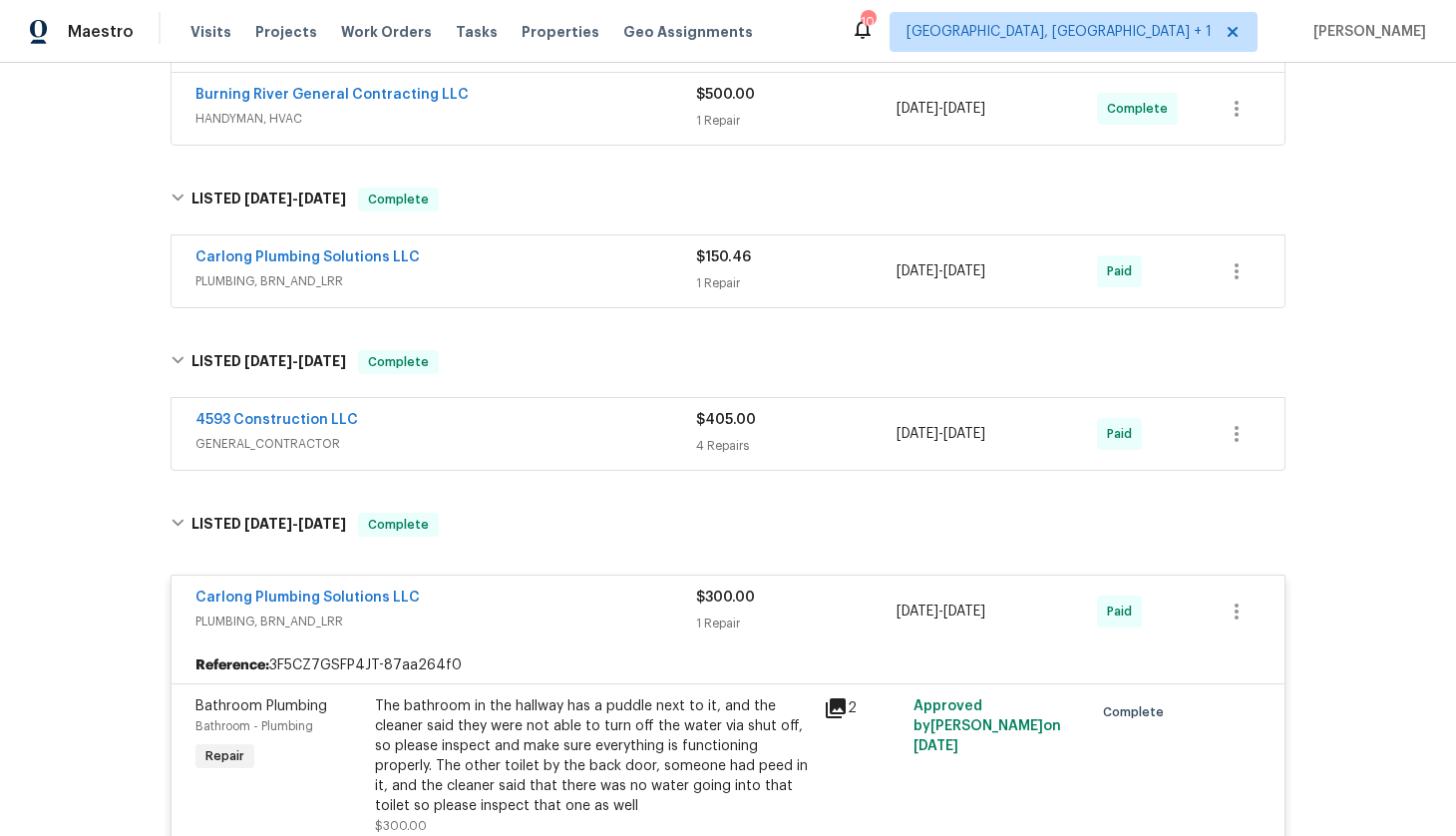 click on "PLUMBING, BRN_AND_LRR" at bounding box center (446, 281) 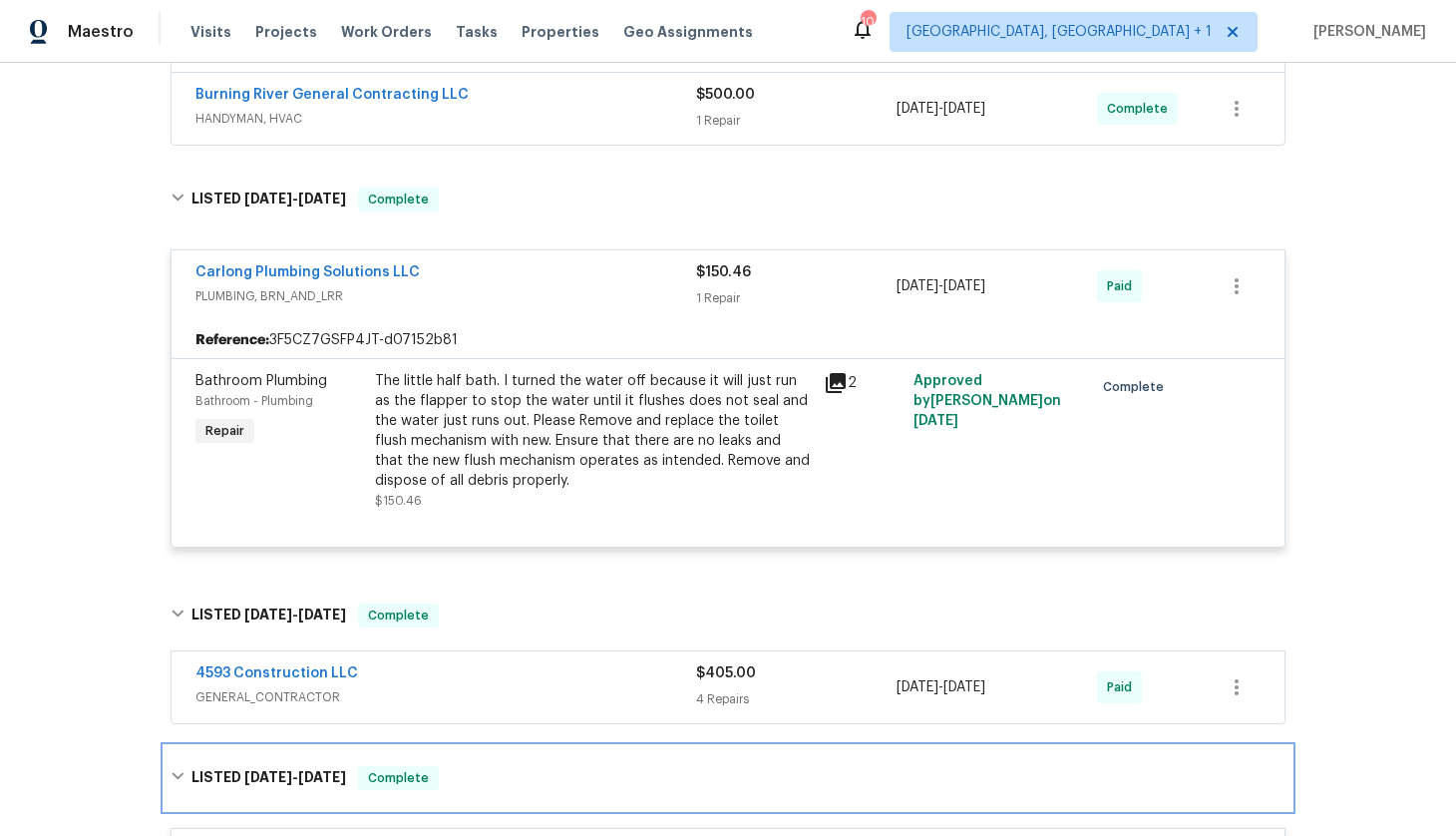 click on "LISTED   [DATE]  -  [DATE] Complete" at bounding box center [728, 778] 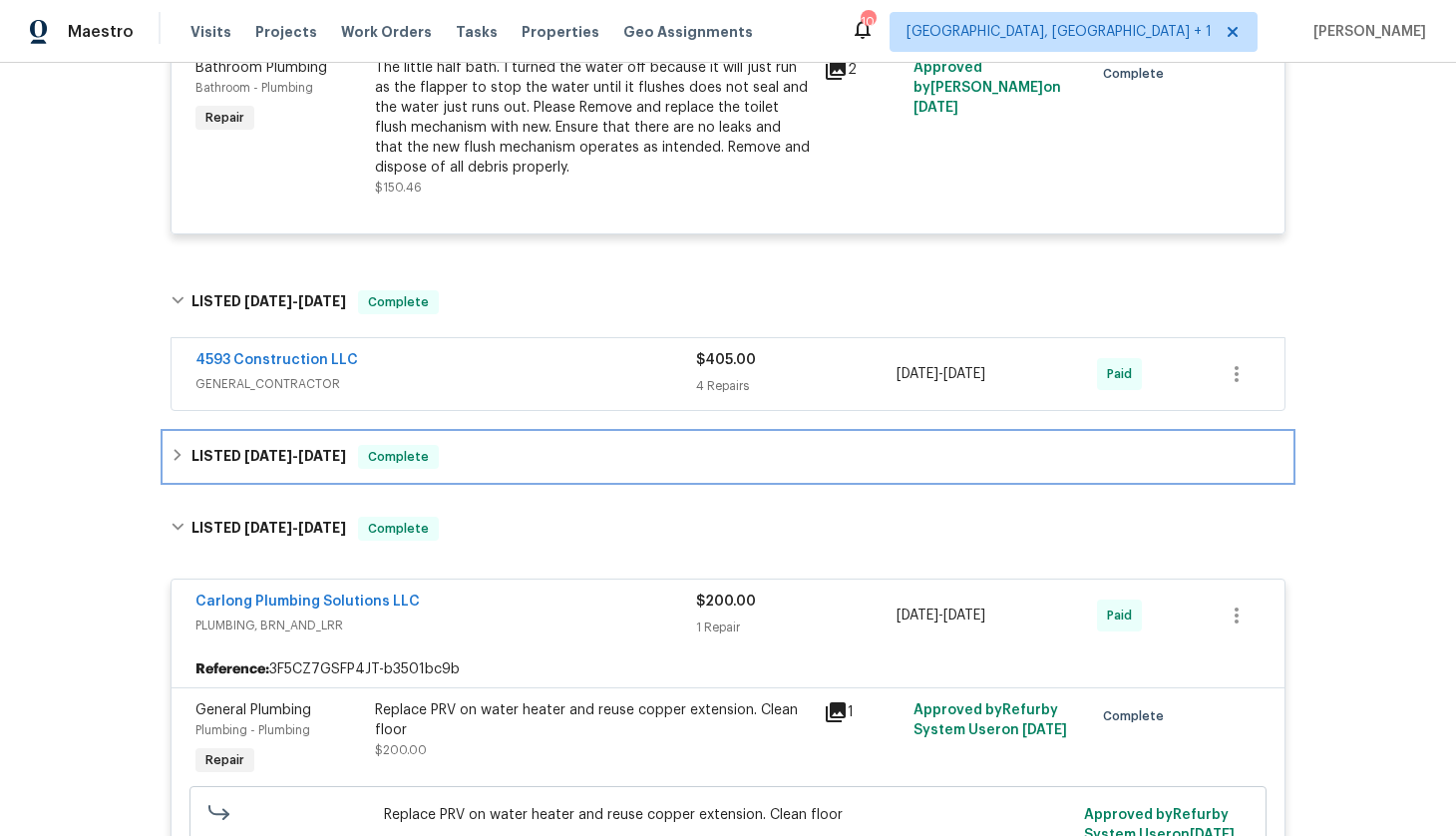 scroll, scrollTop: 1077, scrollLeft: 0, axis: vertical 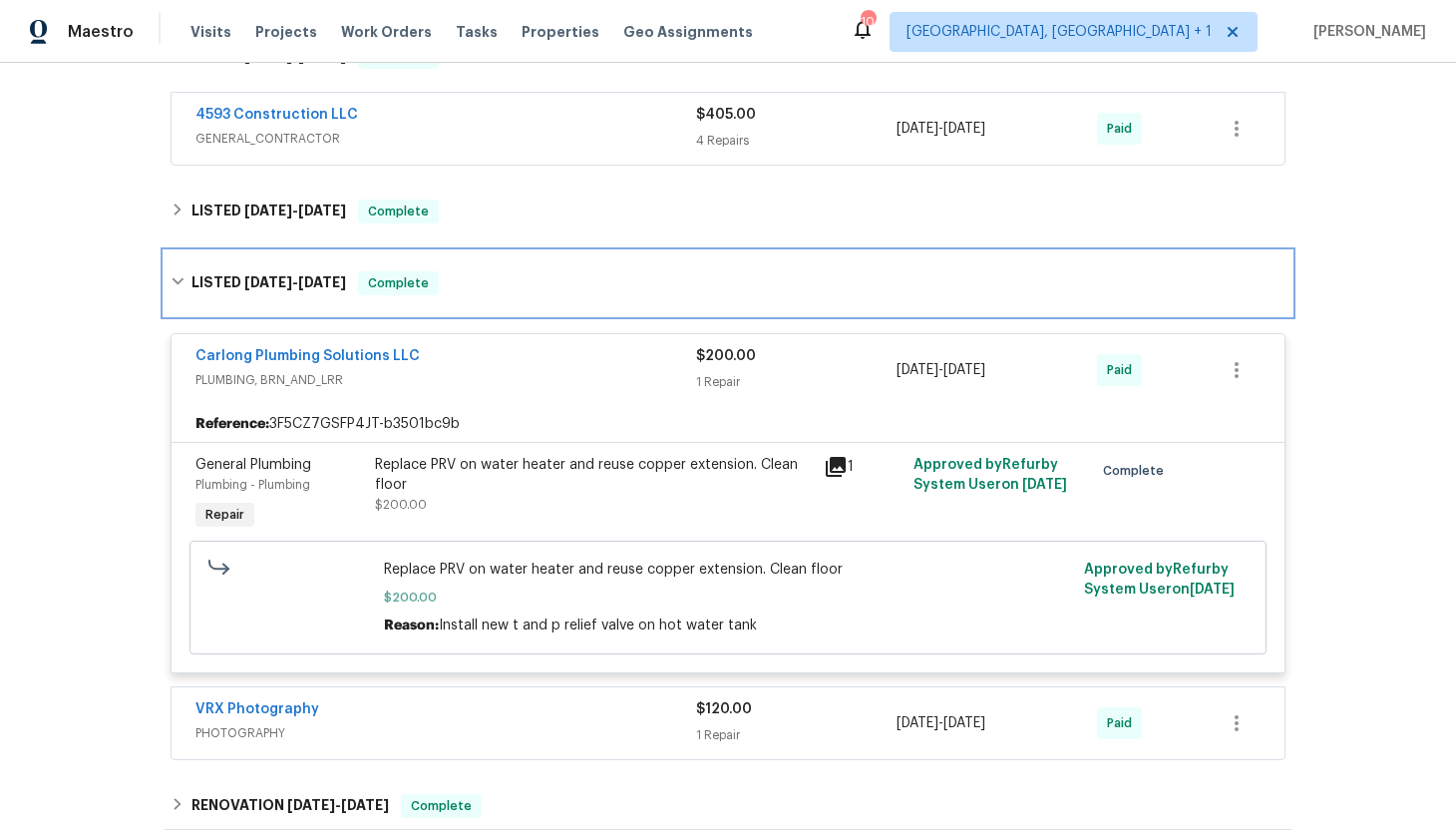 click on "LISTED   [DATE]  -  [DATE] Complete" at bounding box center (728, 283) 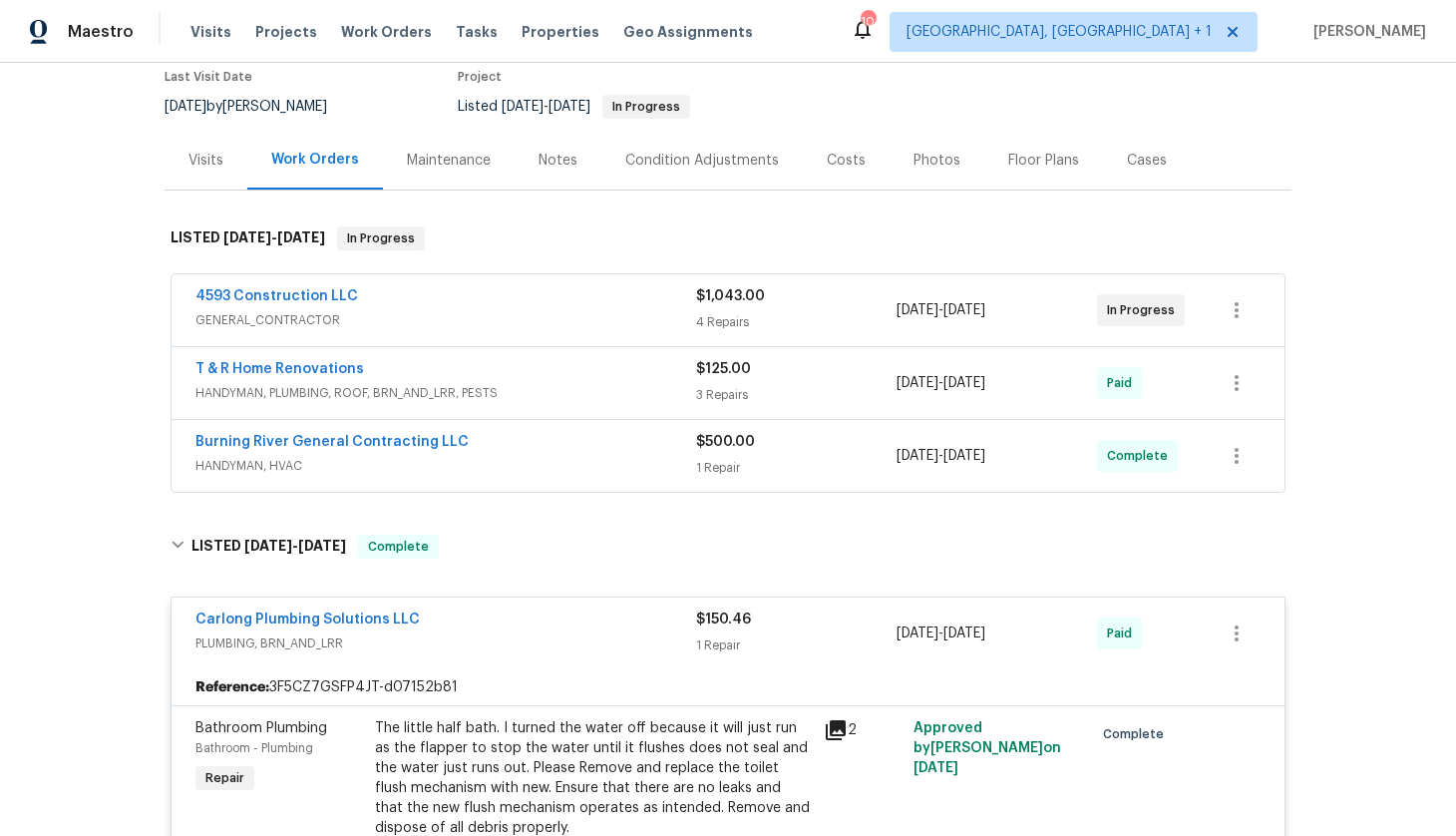 scroll, scrollTop: 154, scrollLeft: 0, axis: vertical 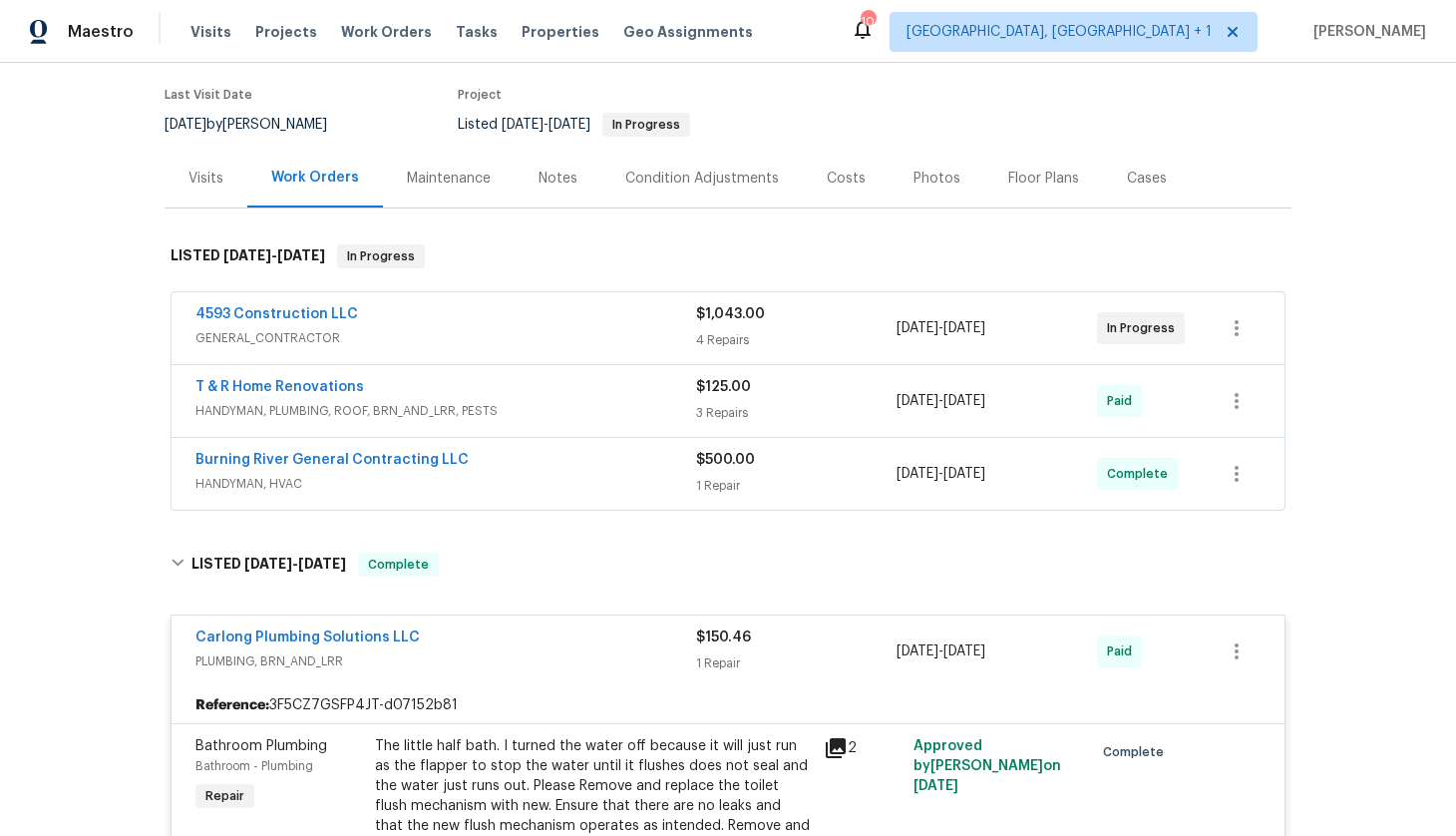 click on "HANDYMAN, HVAC" at bounding box center (446, 484) 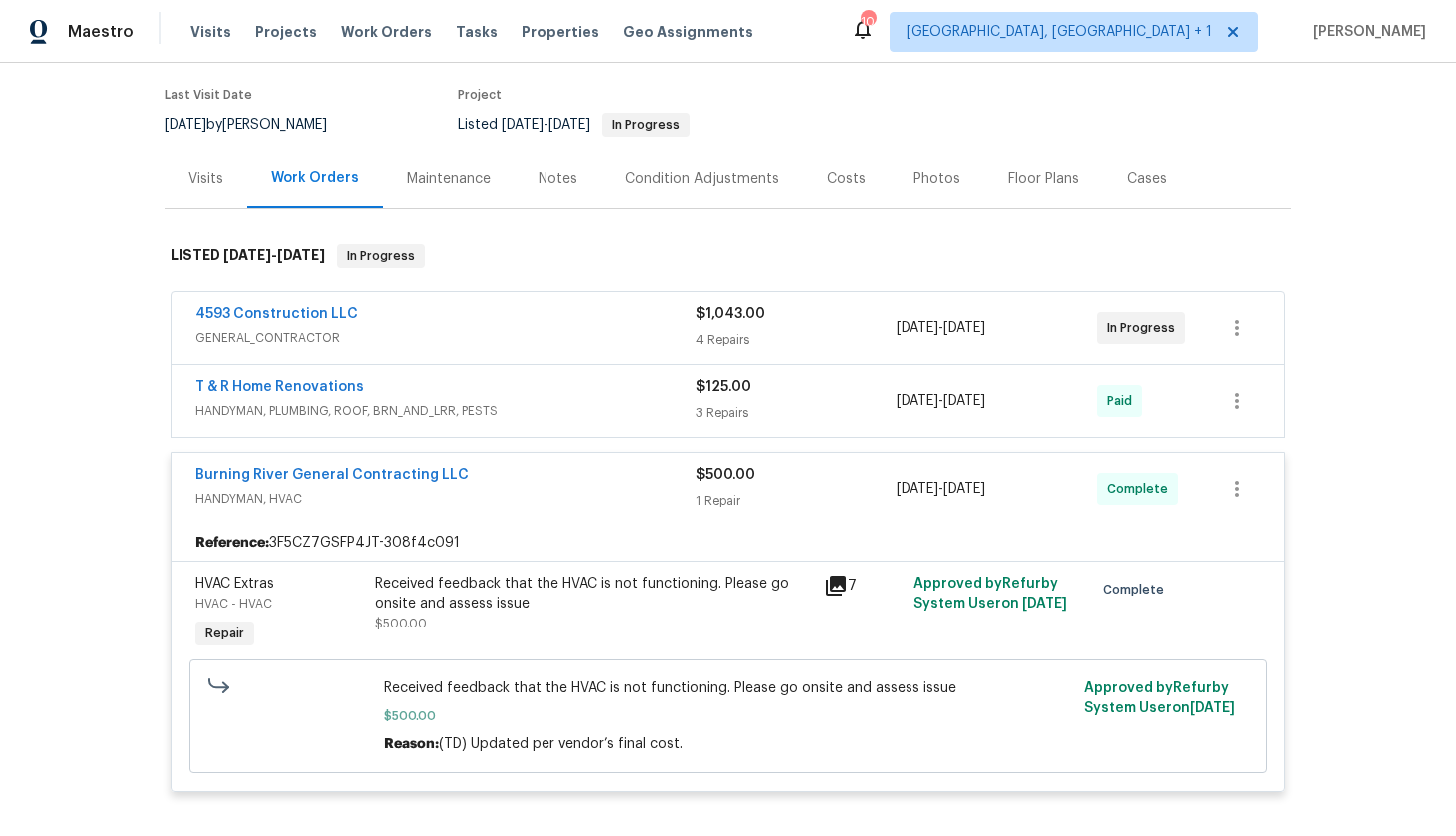 click on "HANDYMAN, PLUMBING, ROOF, BRN_AND_LRR, PESTS" at bounding box center (446, 411) 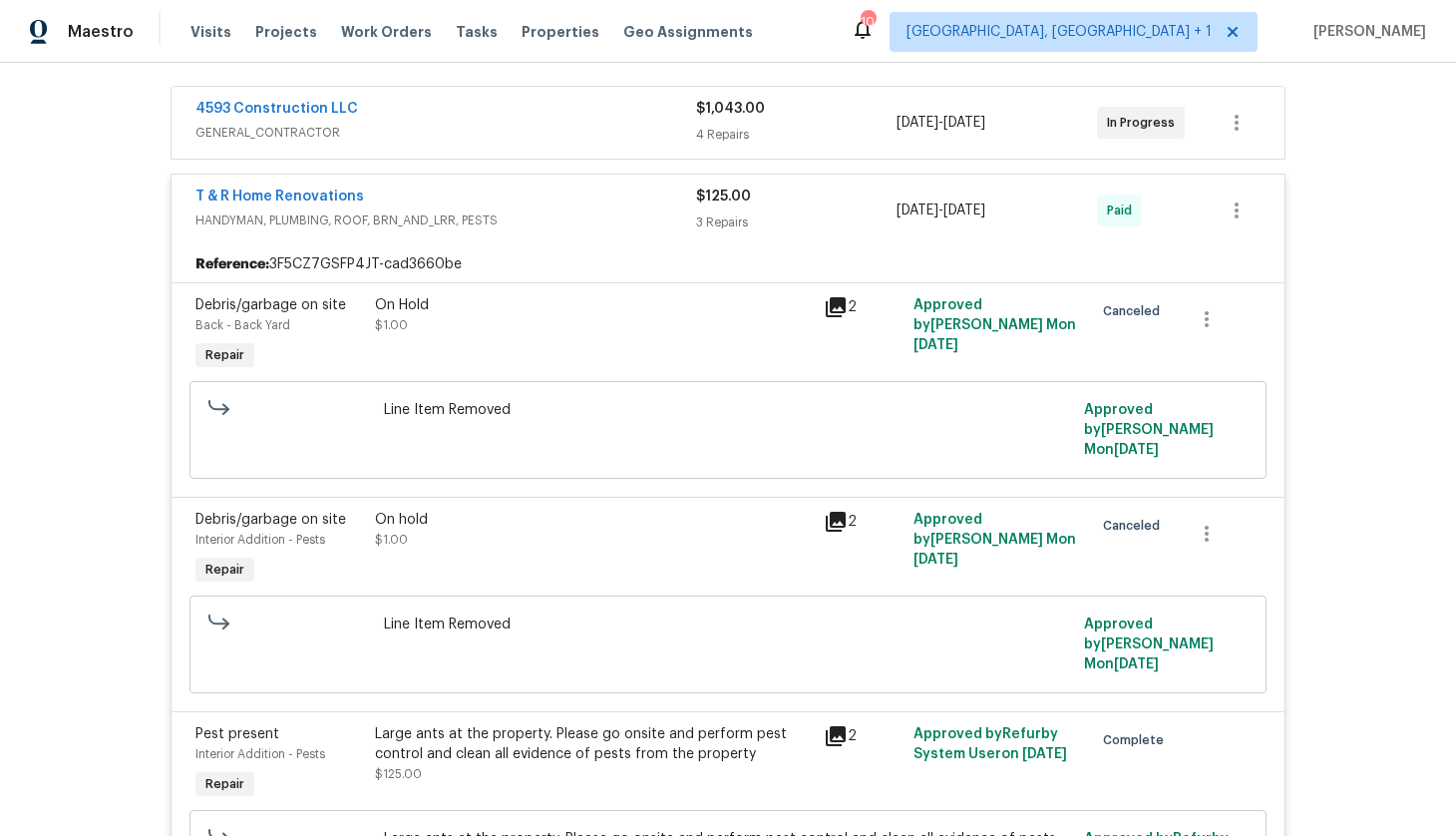 scroll, scrollTop: 362, scrollLeft: 0, axis: vertical 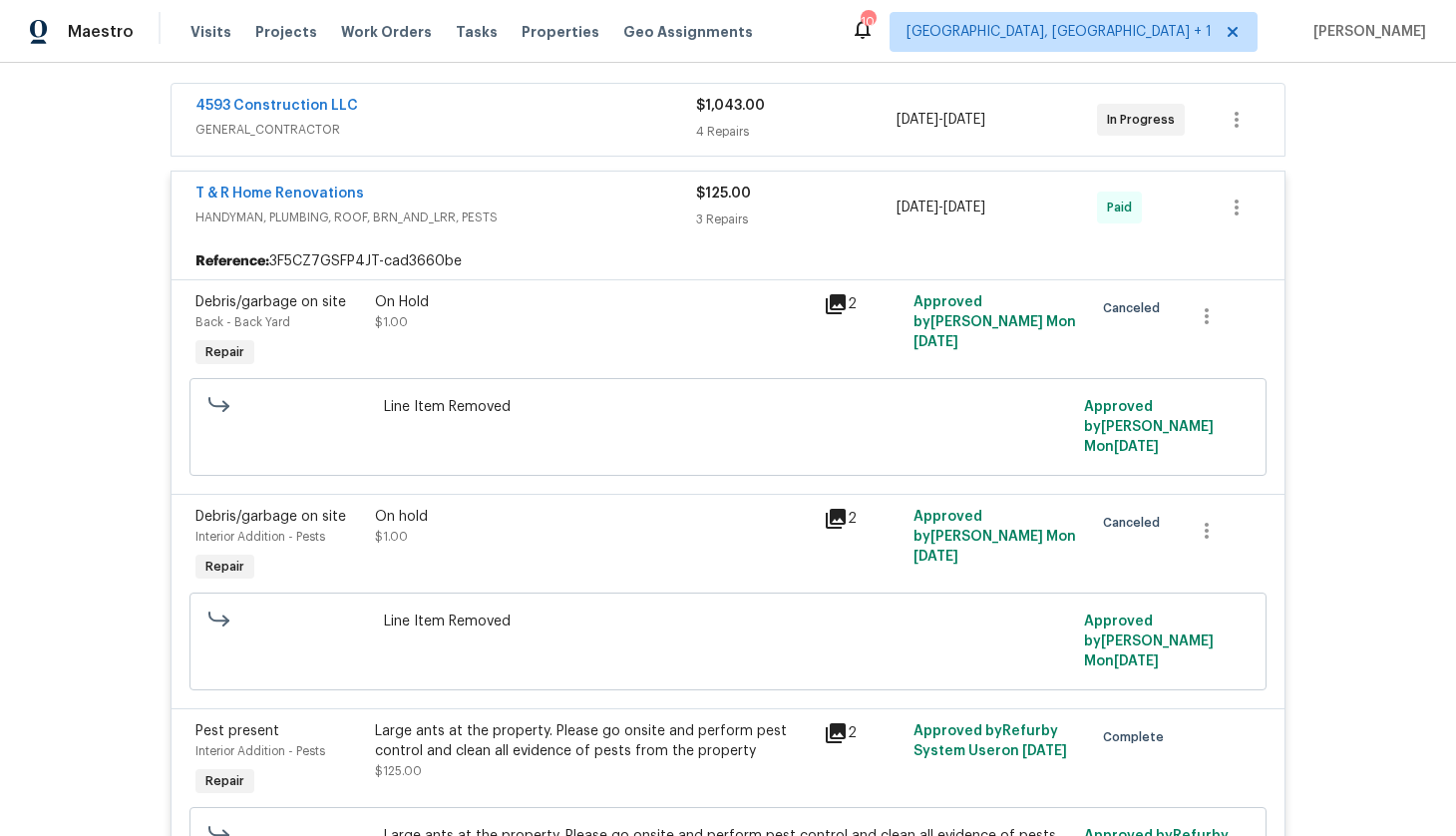 click on "4593 Construction LLC" at bounding box center (446, 108) 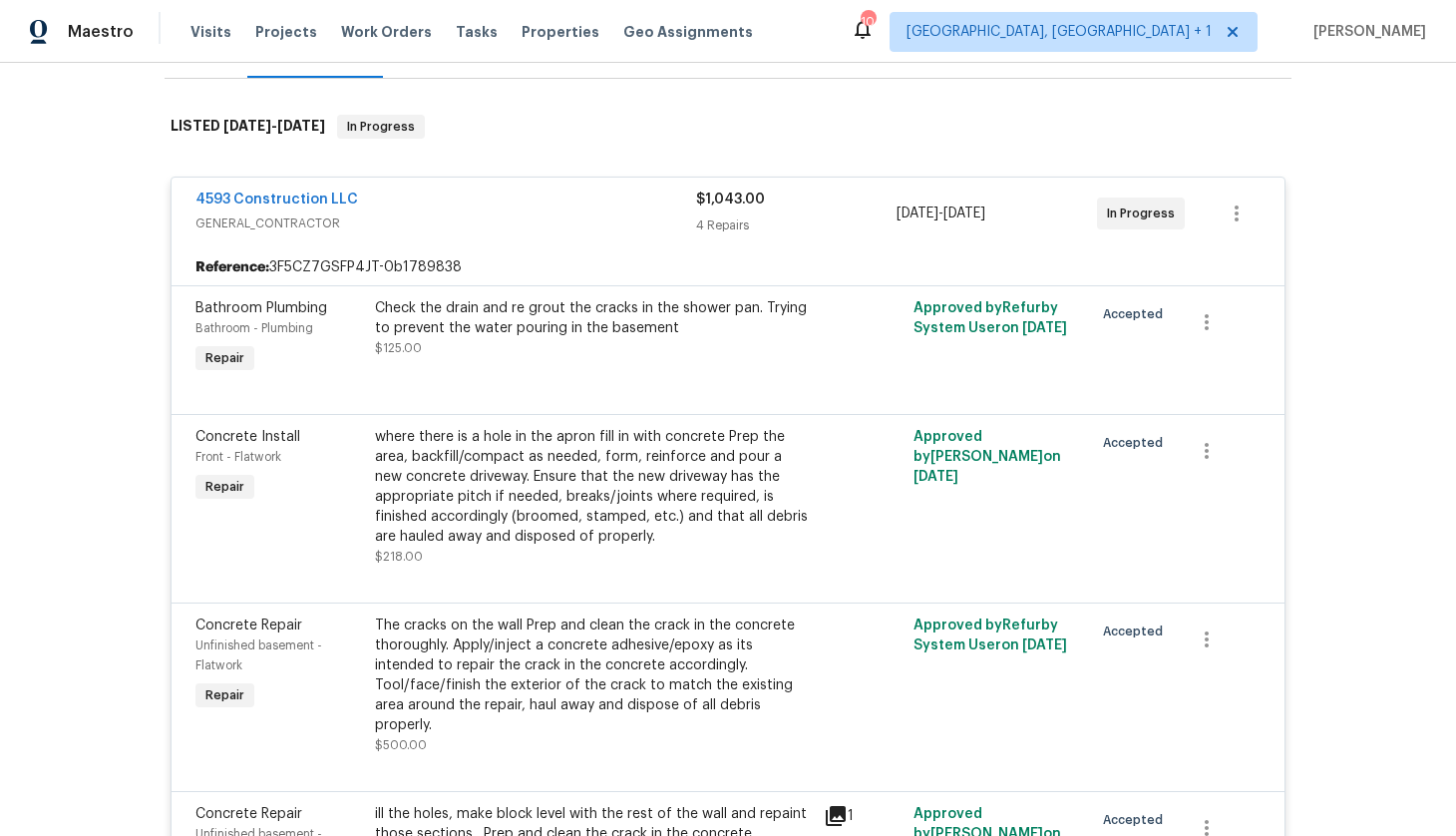 scroll, scrollTop: 194, scrollLeft: 0, axis: vertical 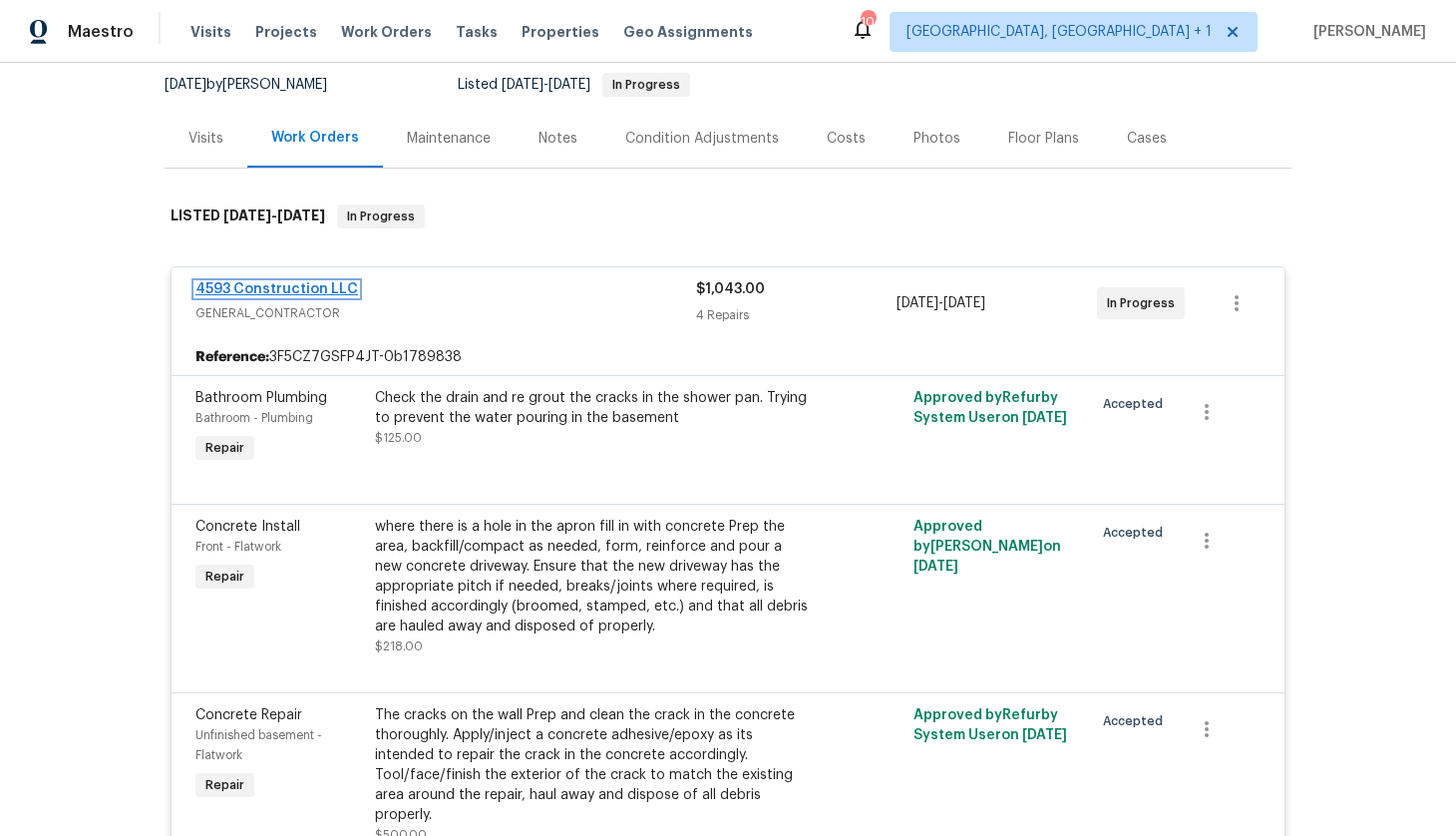 click on "4593 Construction LLC" at bounding box center [276, 289] 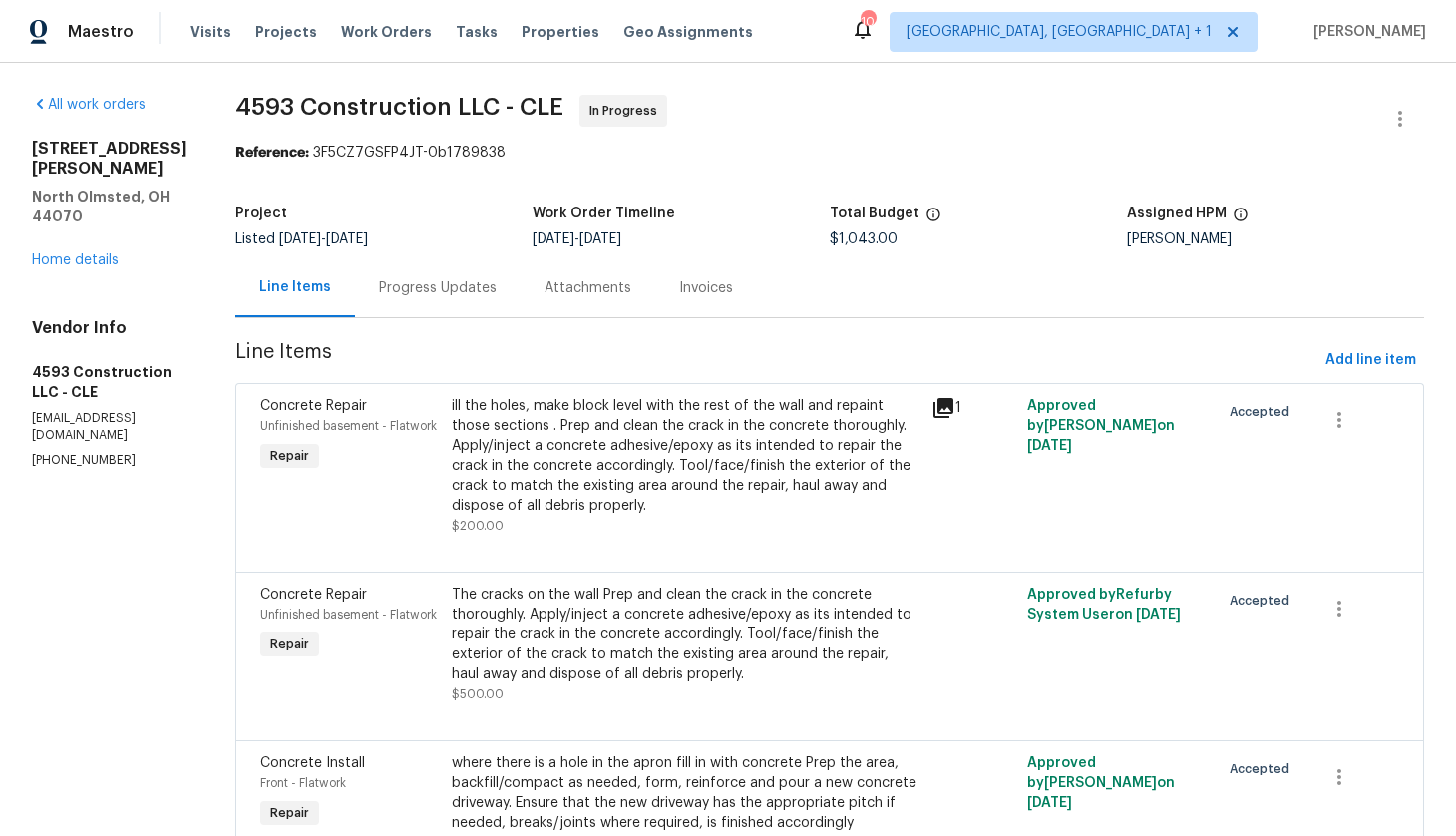 click on "Progress Updates" at bounding box center (438, 287) 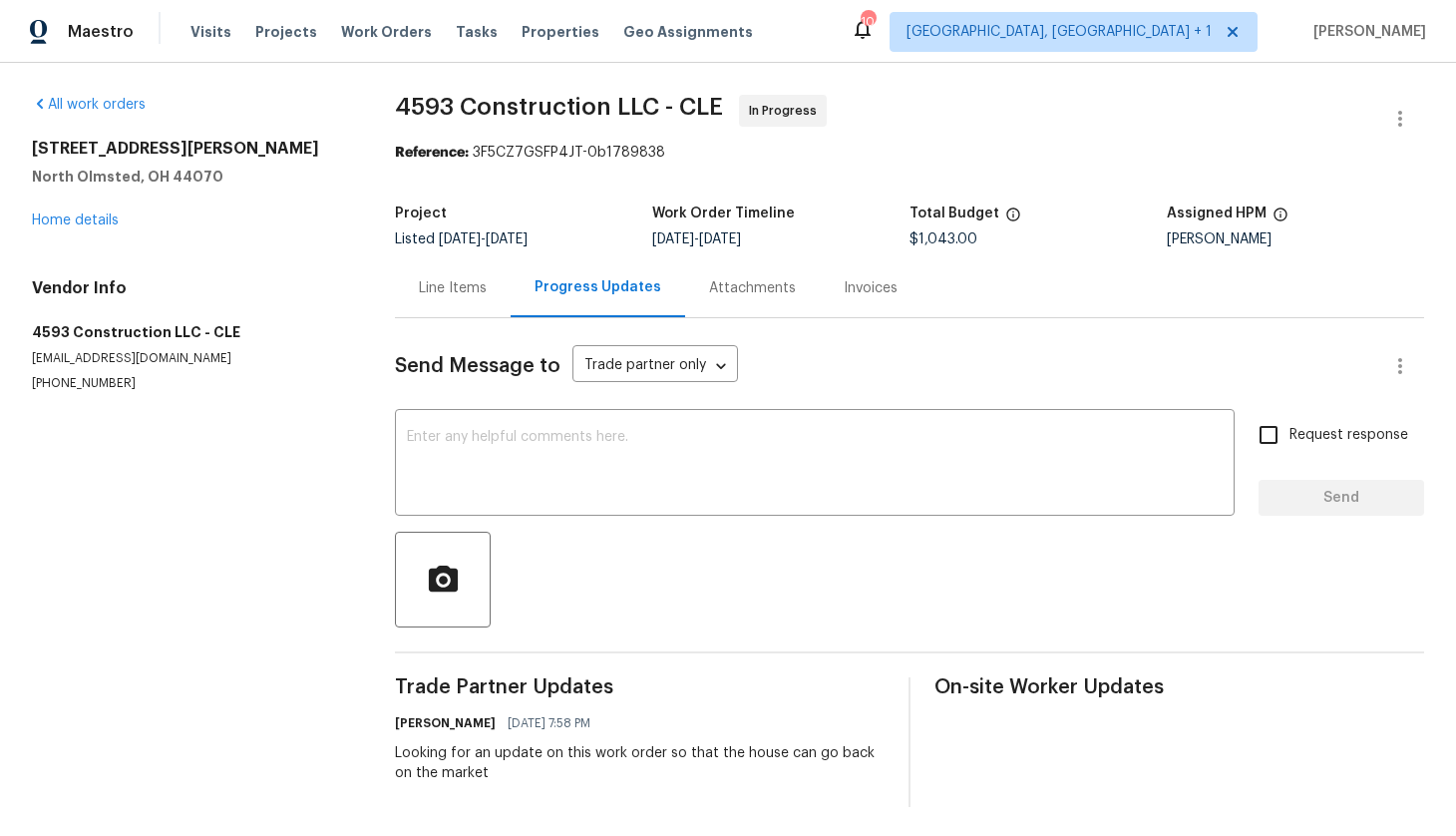 scroll, scrollTop: 3, scrollLeft: 0, axis: vertical 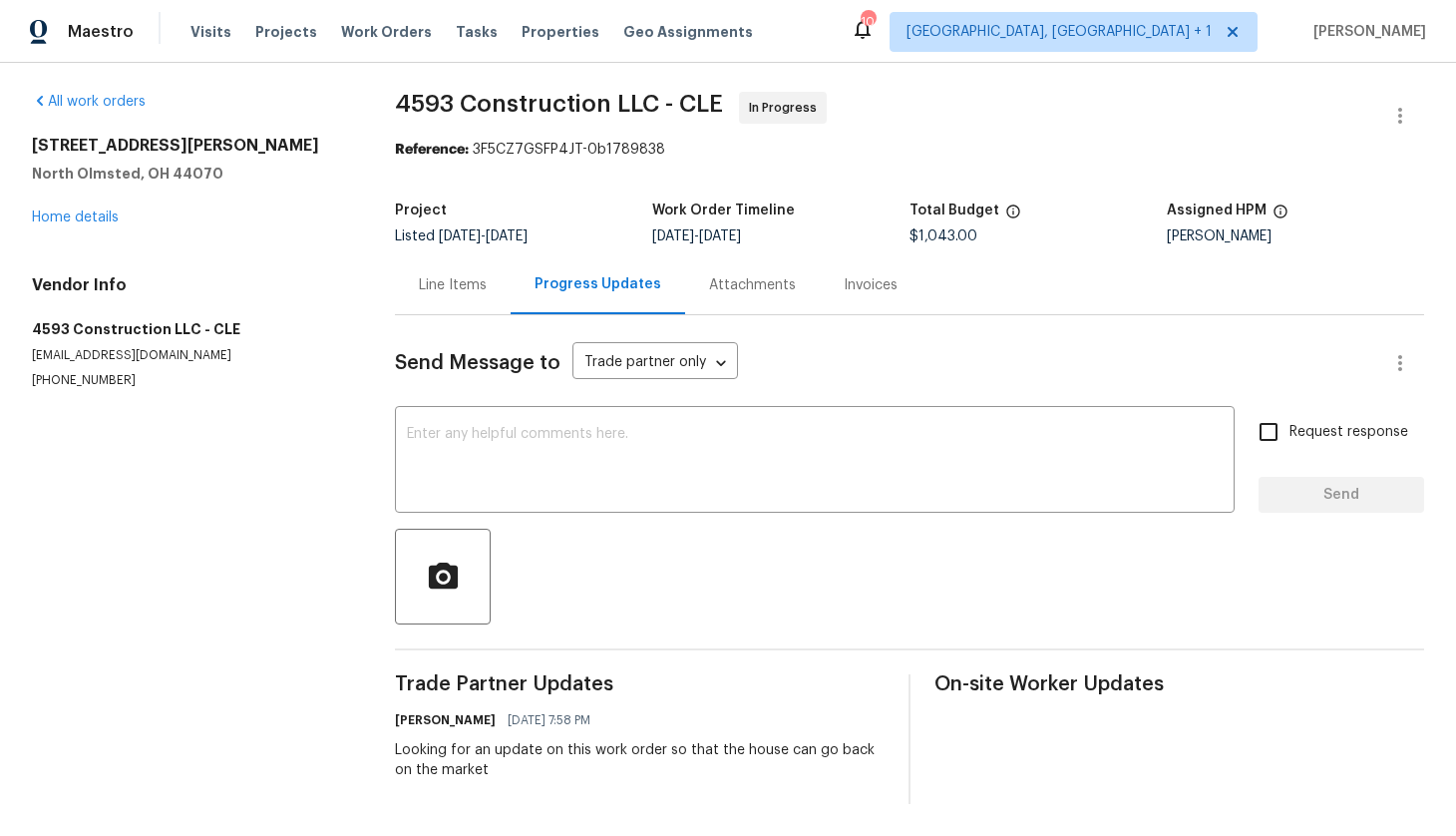 click on "Line Items" at bounding box center (453, 285) 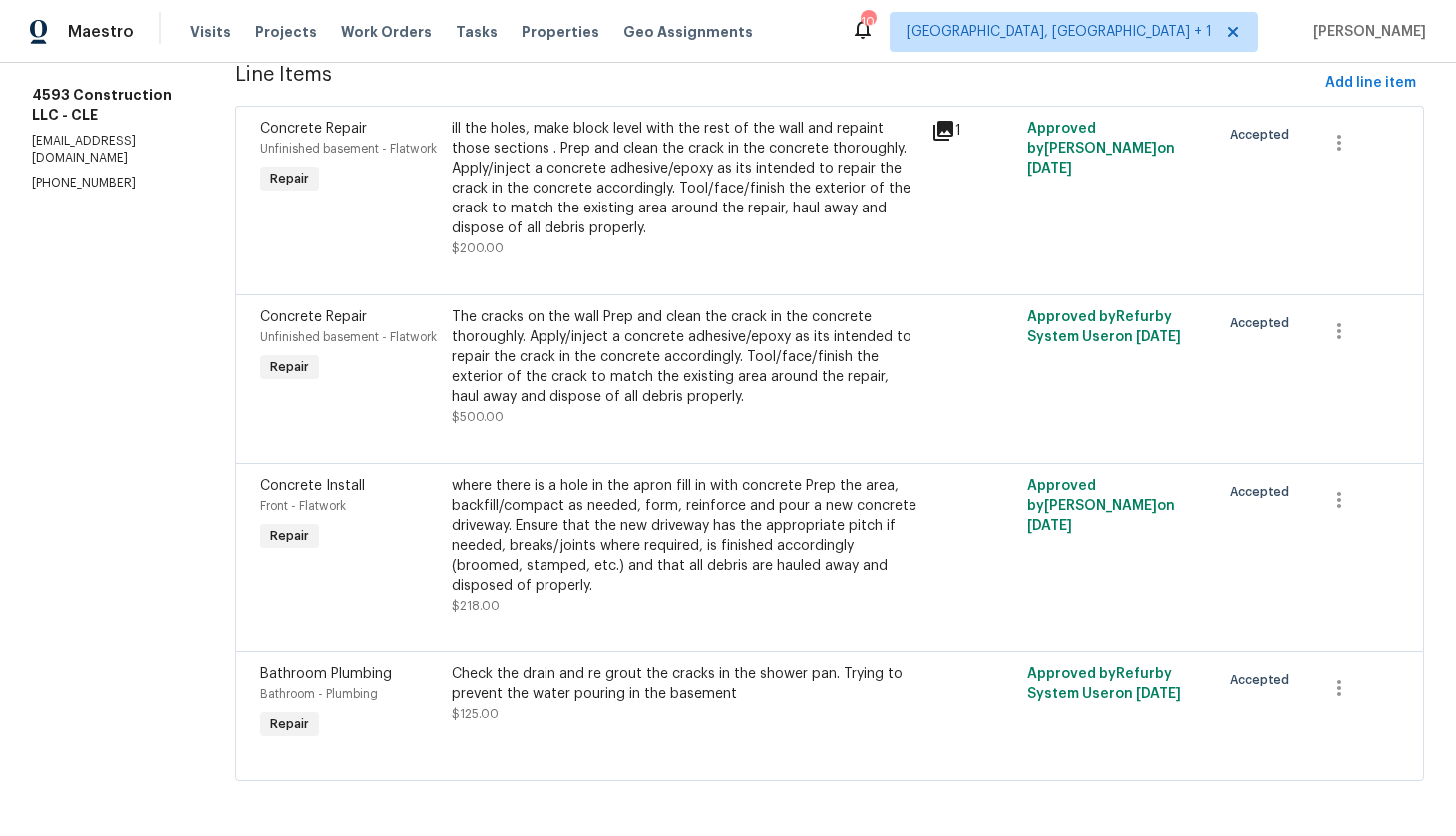 scroll, scrollTop: 0, scrollLeft: 0, axis: both 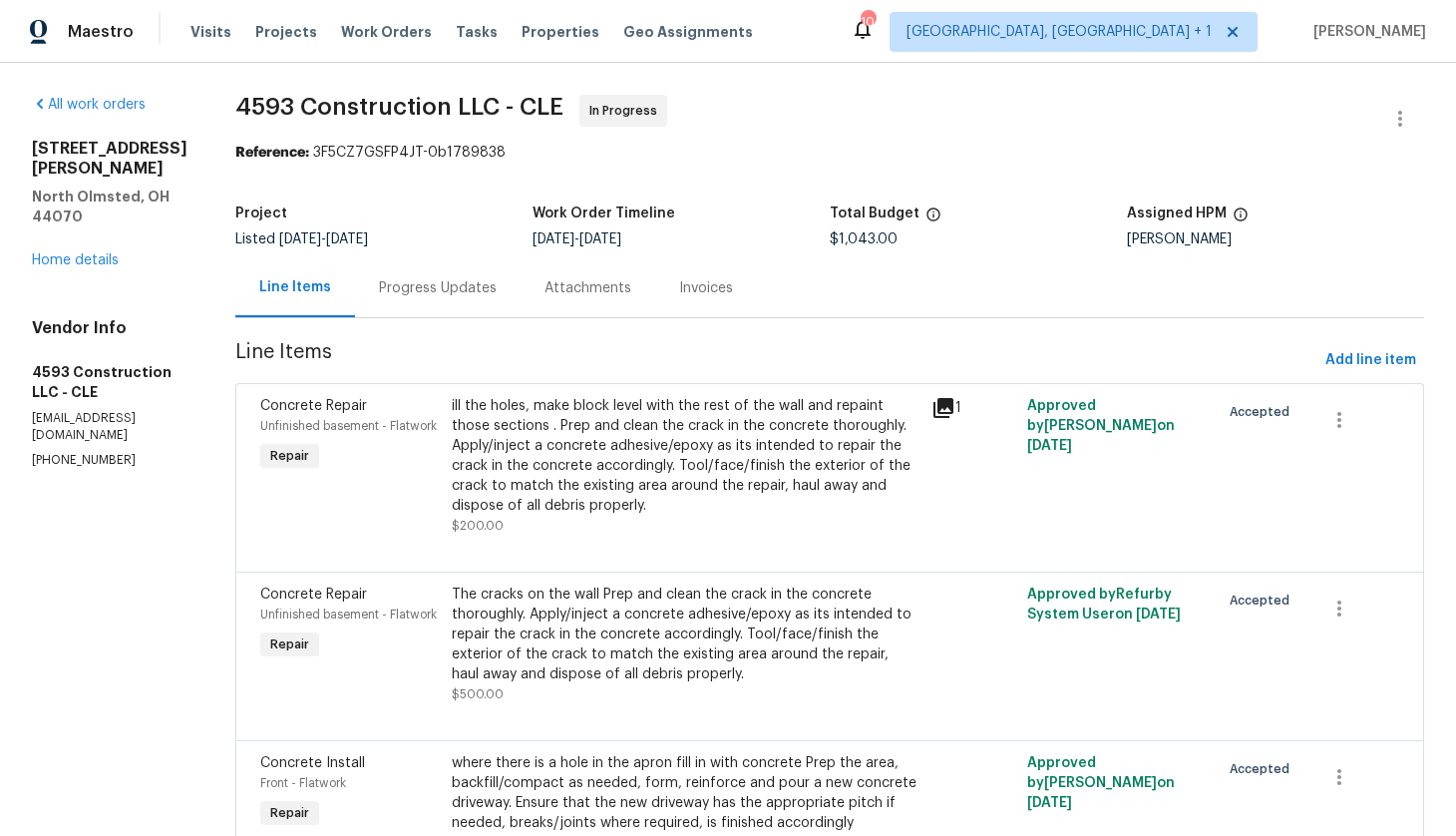 click on "[STREET_ADDRESS][PERSON_NAME] Home details" at bounding box center [110, 205] 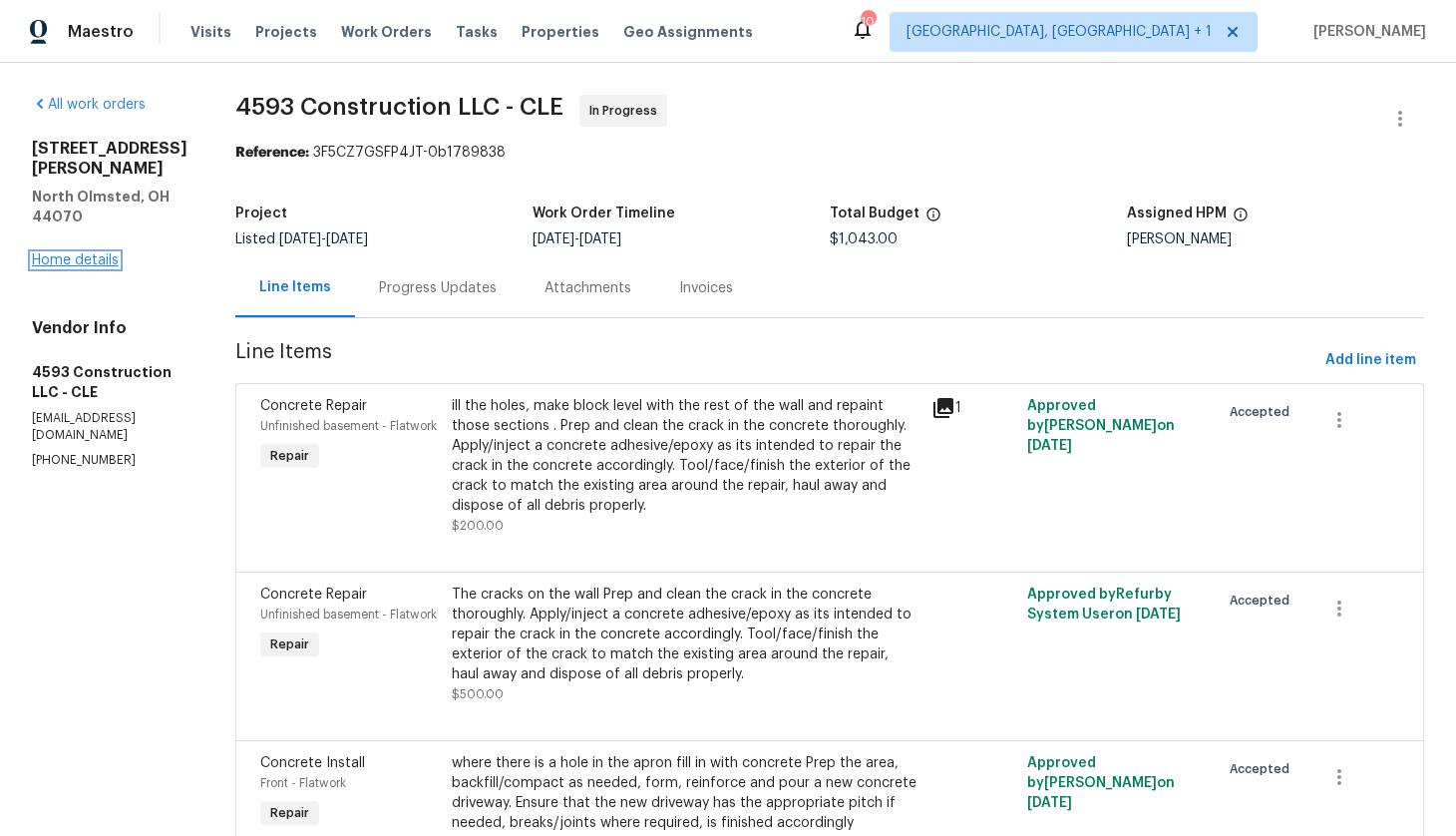 click on "Home details" at bounding box center [75, 260] 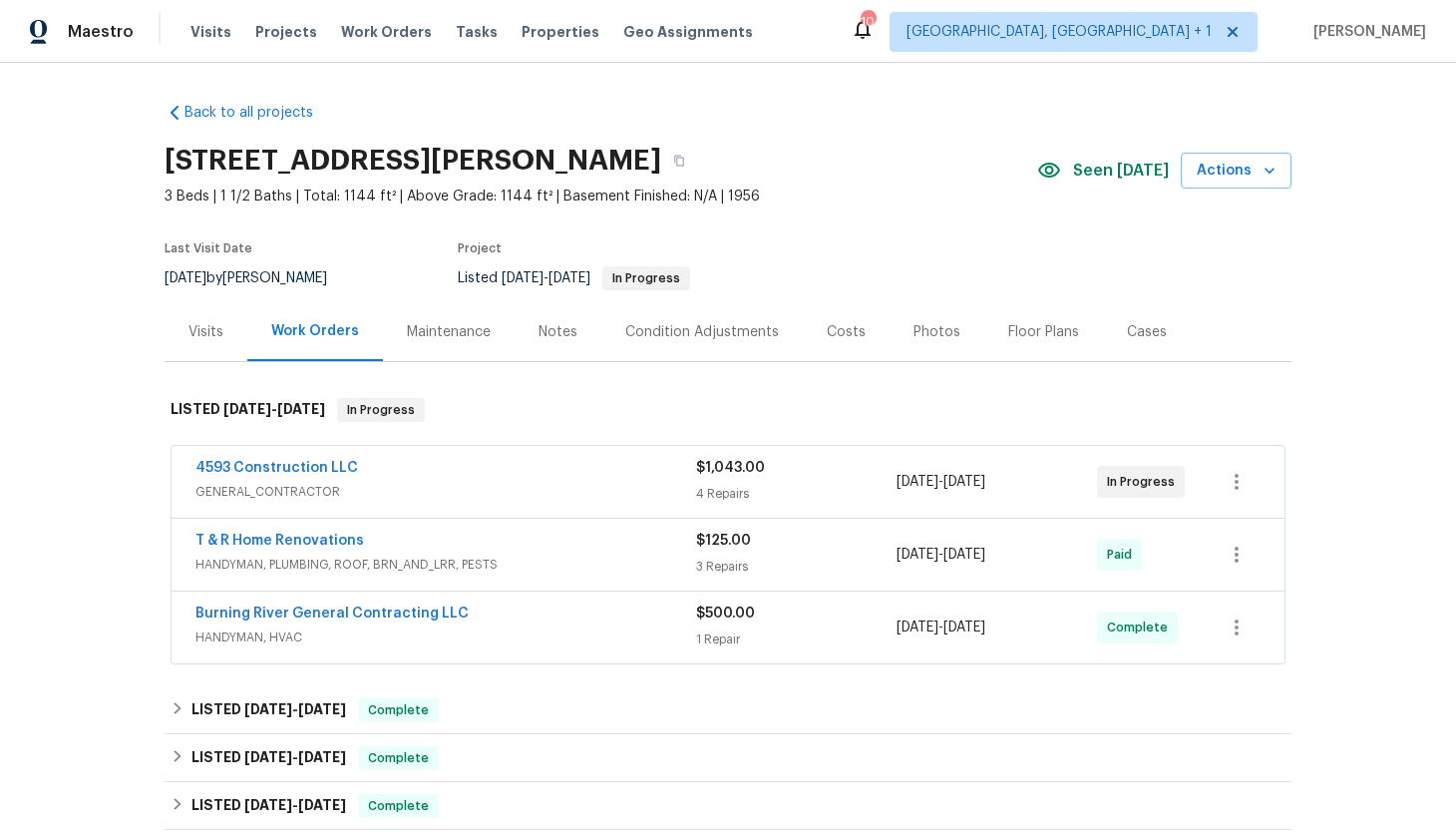 click on "T & R Home Renovations" at bounding box center (446, 543) 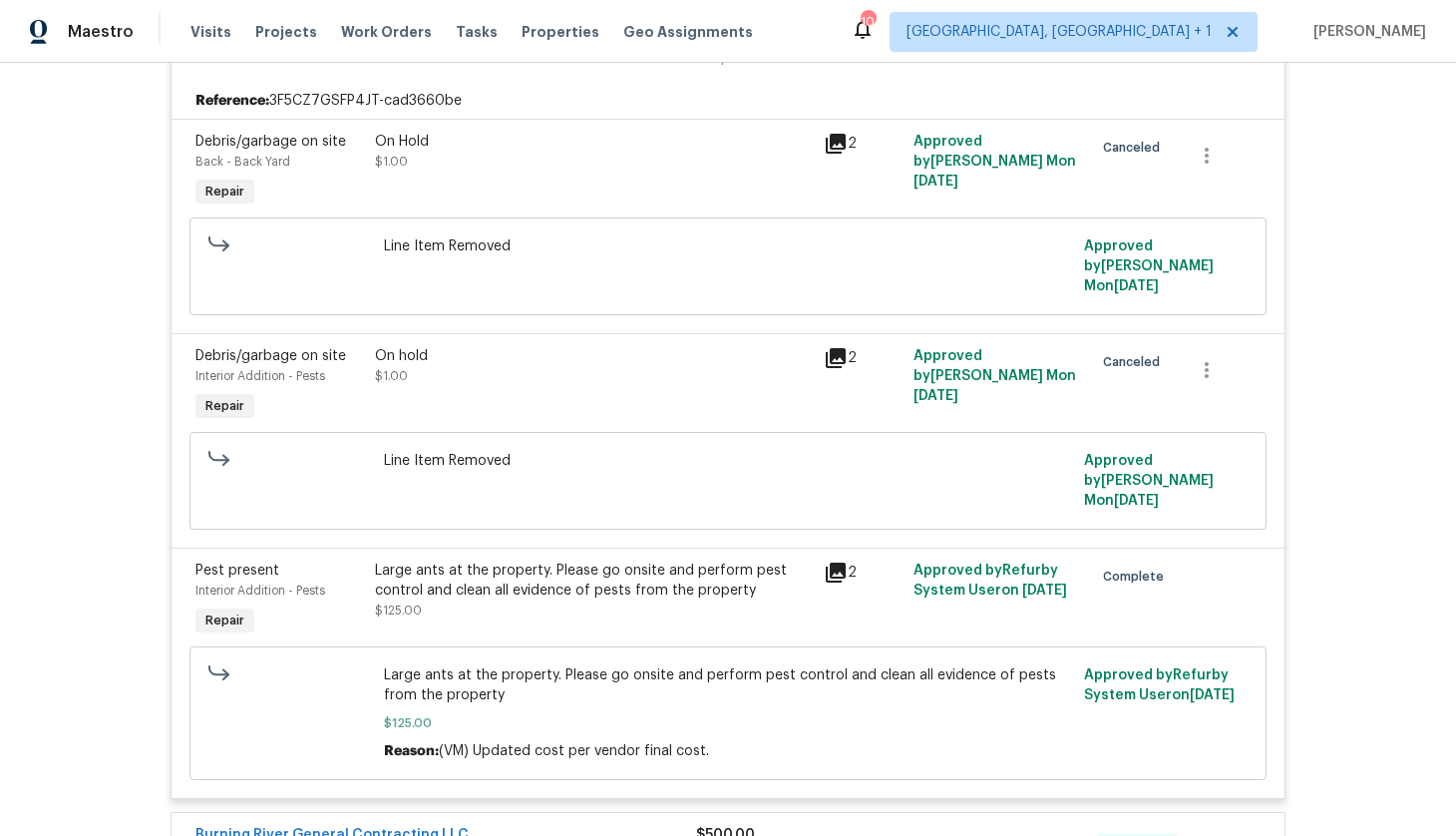 scroll, scrollTop: 529, scrollLeft: 0, axis: vertical 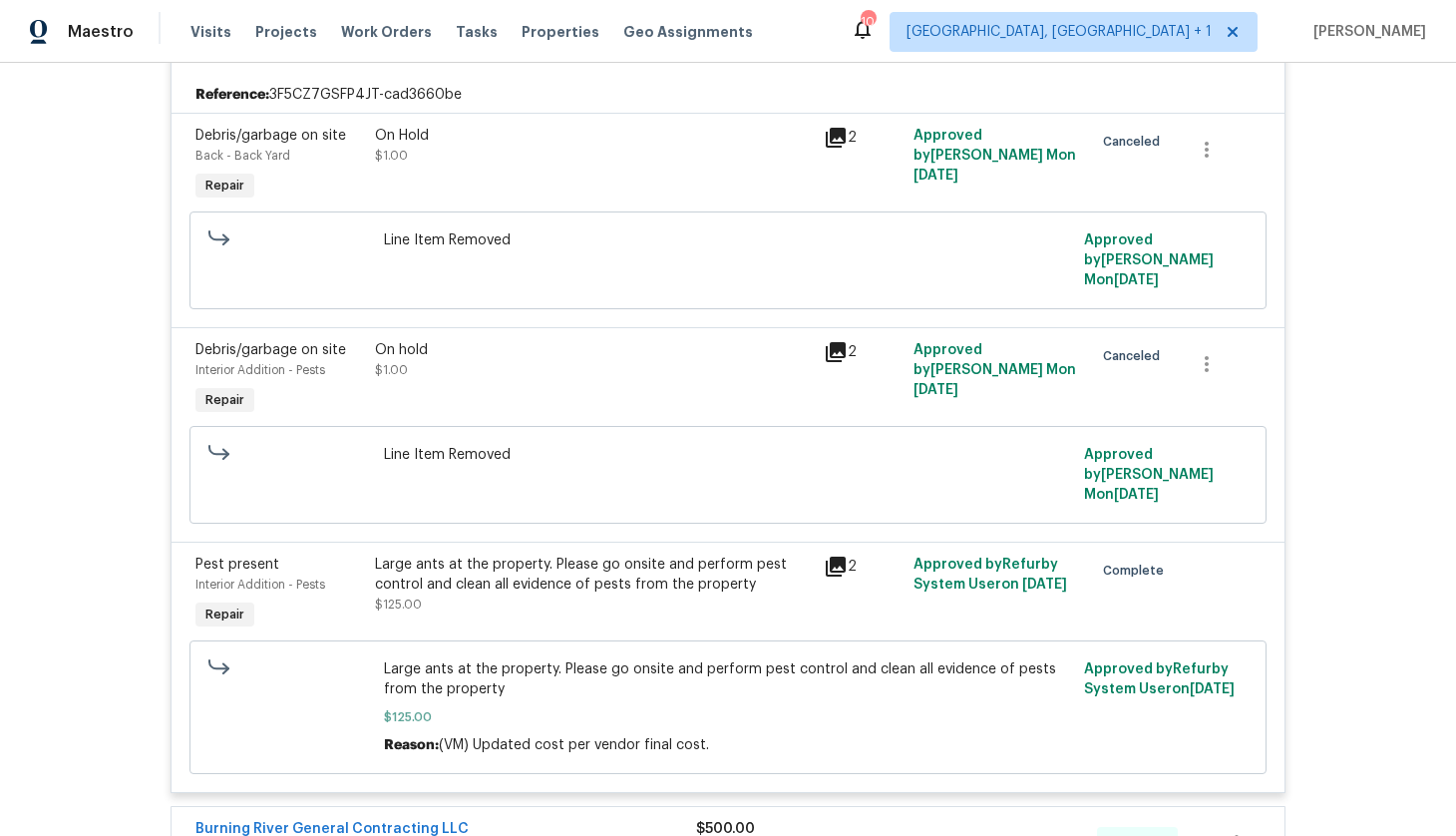 click 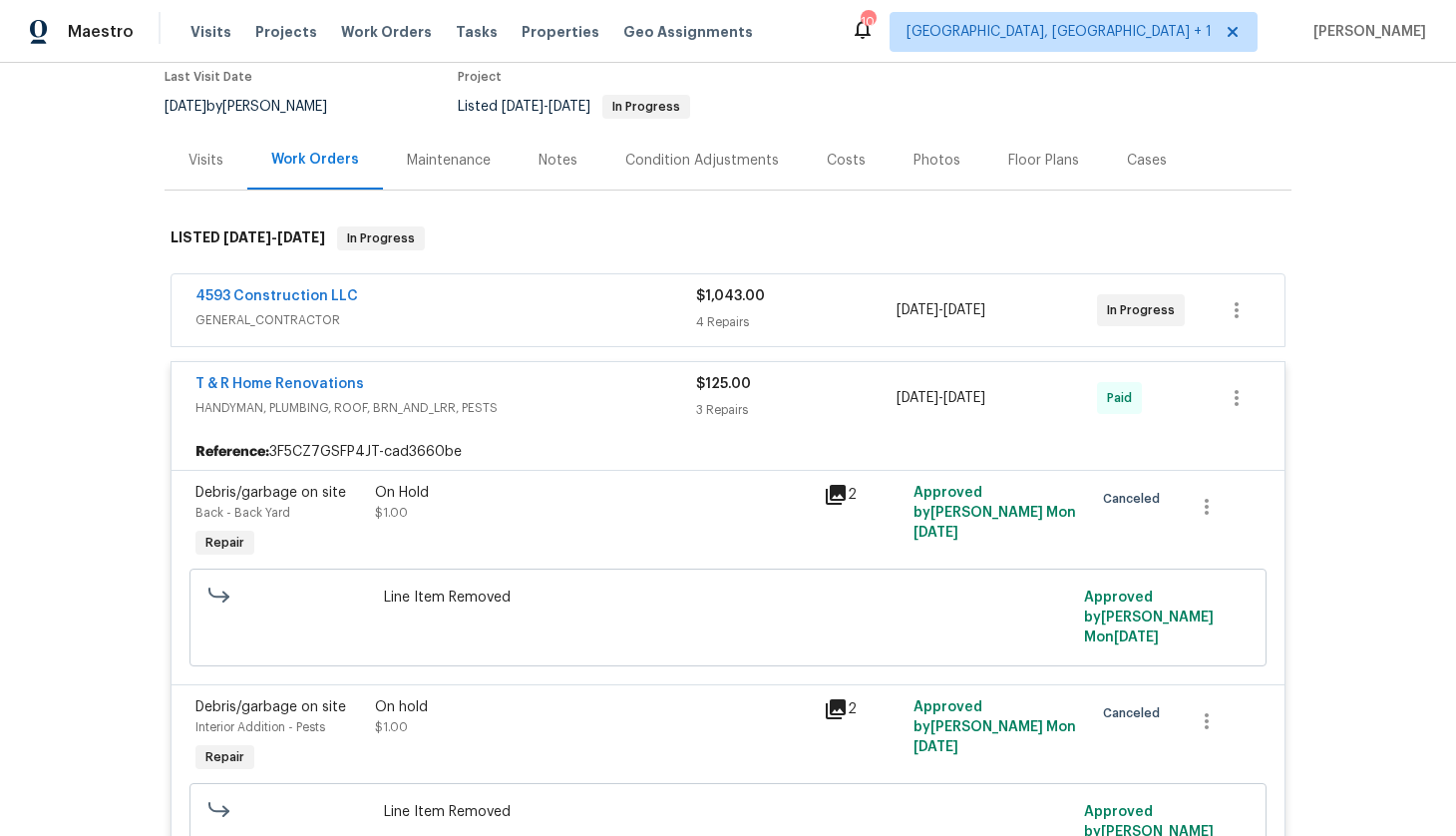 scroll, scrollTop: 166, scrollLeft: 0, axis: vertical 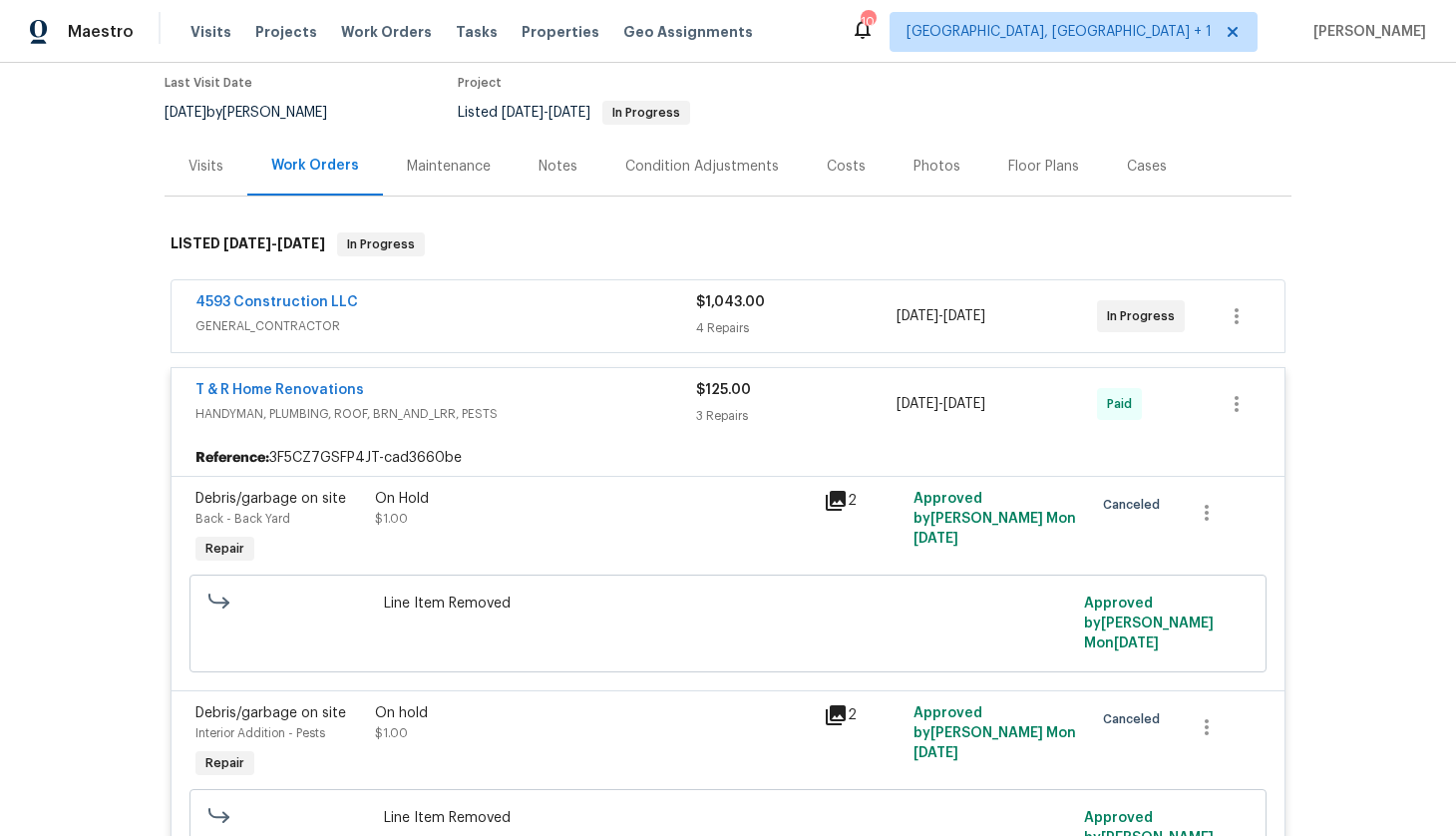 click on "T & R Home Renovations" at bounding box center [446, 392] 